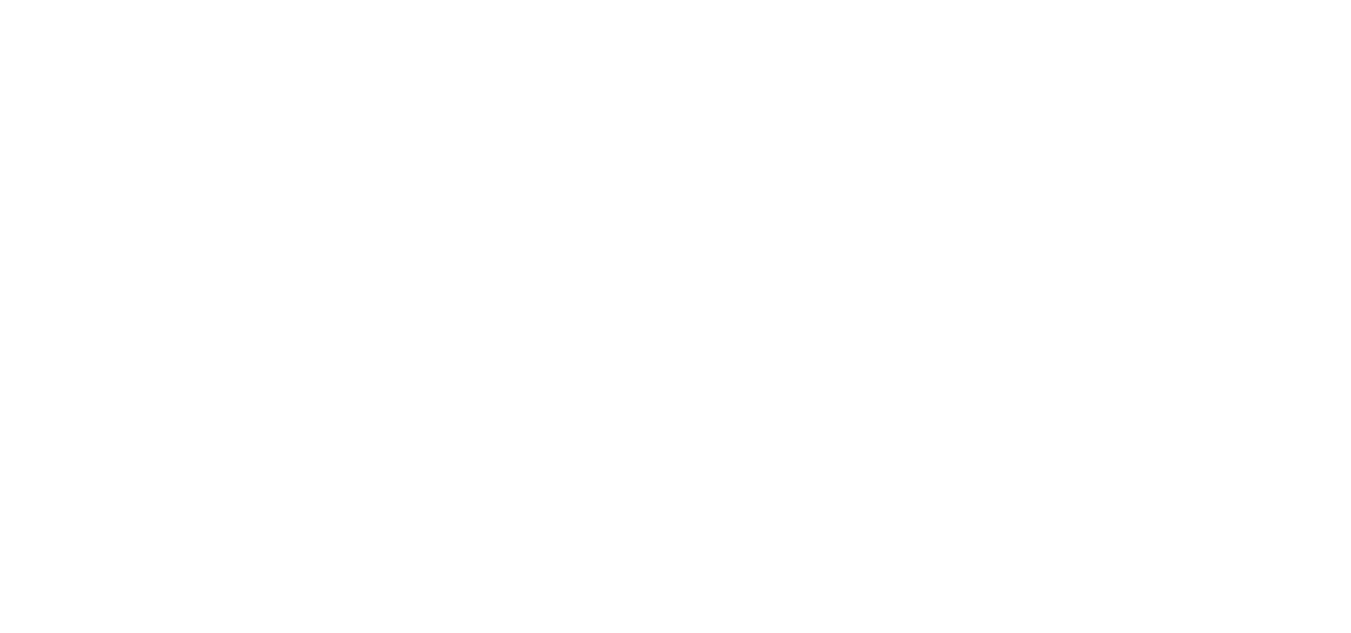 scroll, scrollTop: 0, scrollLeft: 0, axis: both 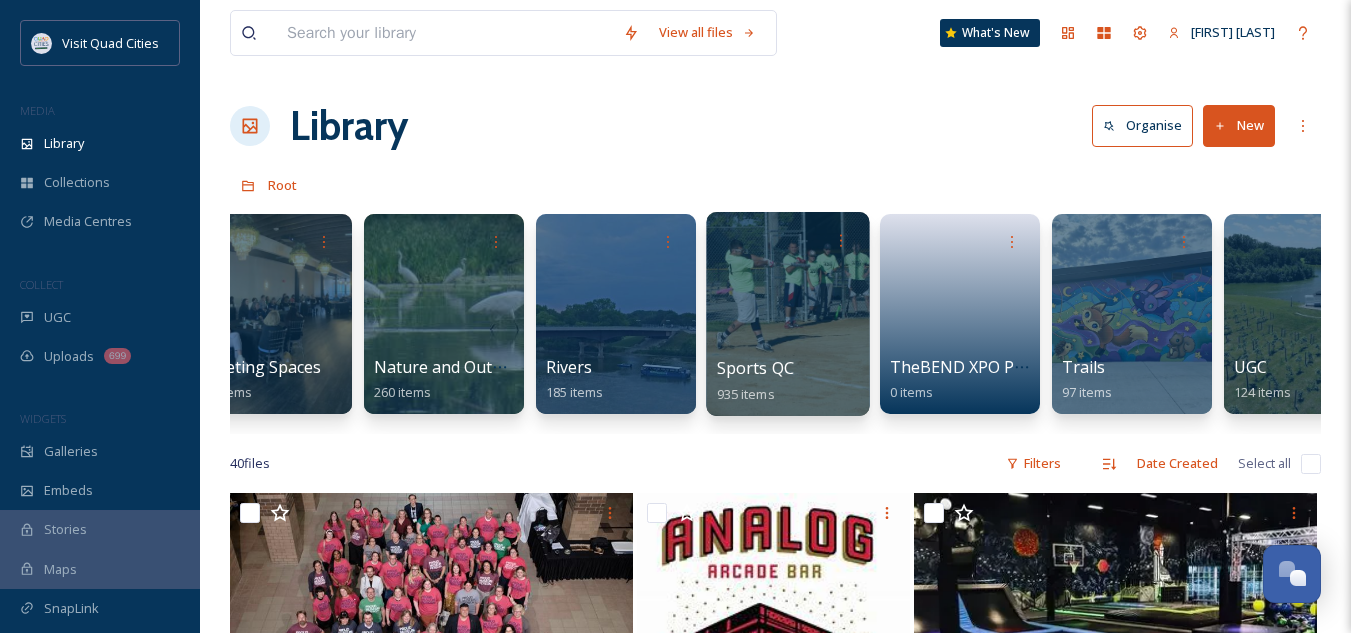 click on "Sports QC" at bounding box center (756, 368) 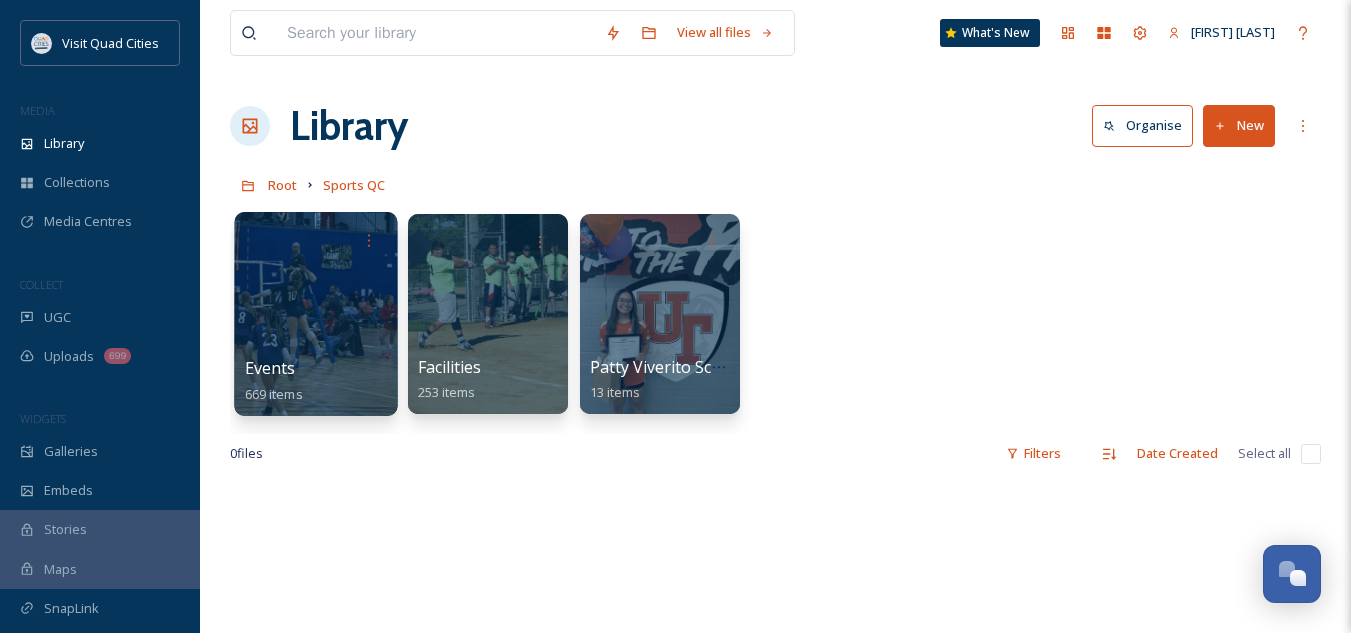 click on "Events" at bounding box center [270, 368] 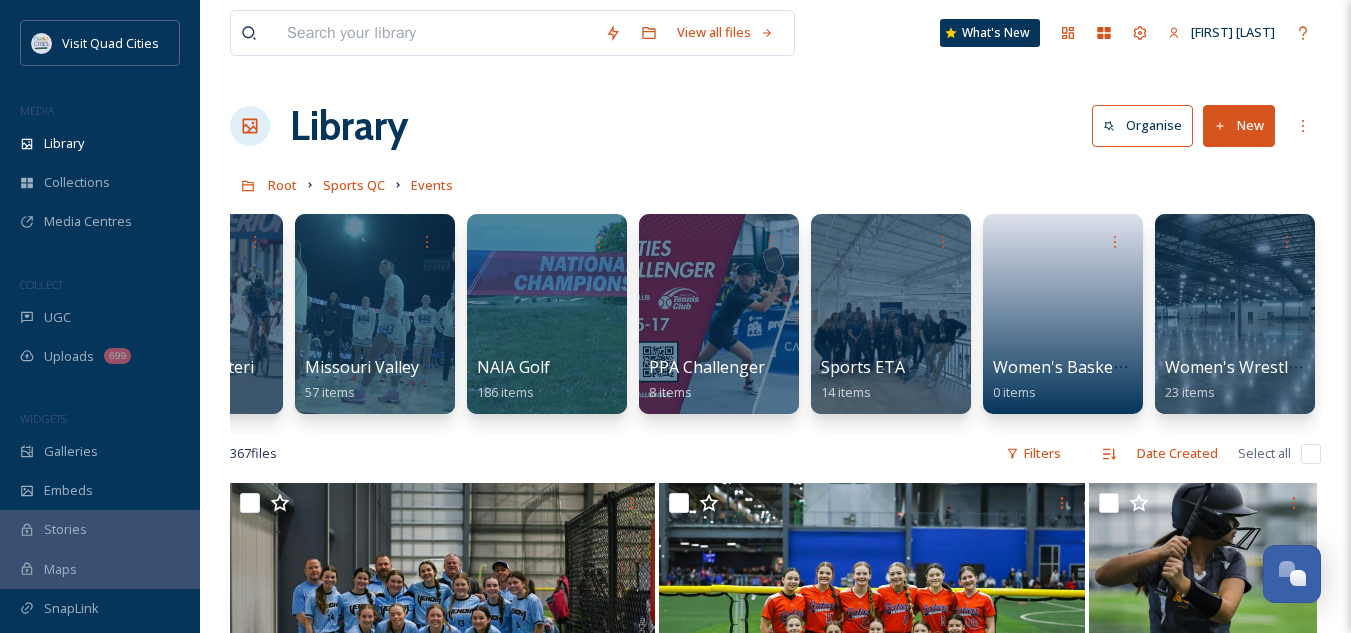 scroll, scrollTop: 0, scrollLeft: 0, axis: both 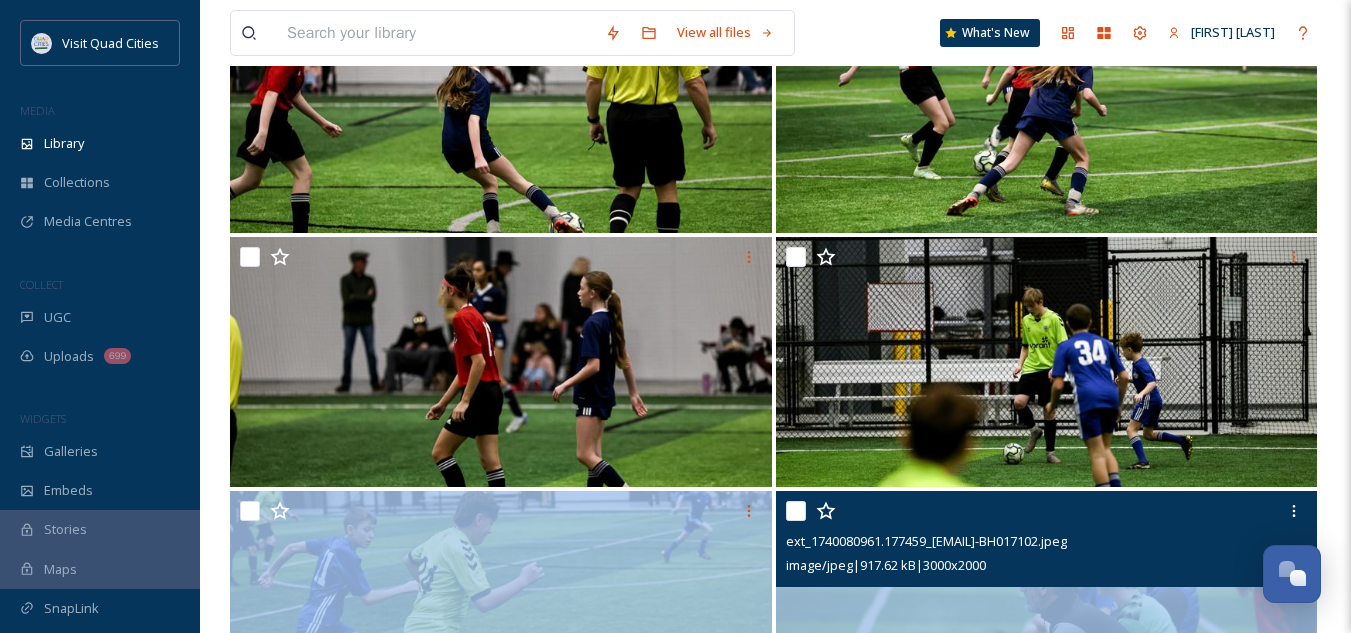 drag, startPoint x: 785, startPoint y: 574, endPoint x: 770, endPoint y: 579, distance: 15.811388 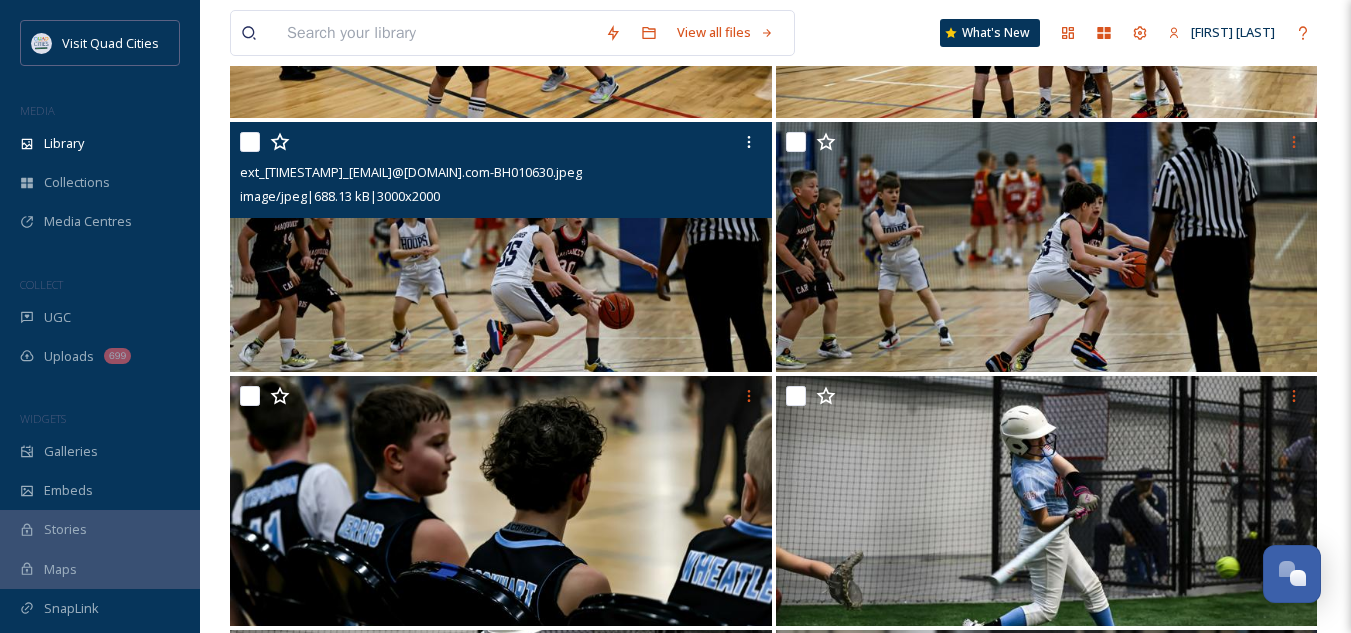 scroll, scrollTop: 22712, scrollLeft: 0, axis: vertical 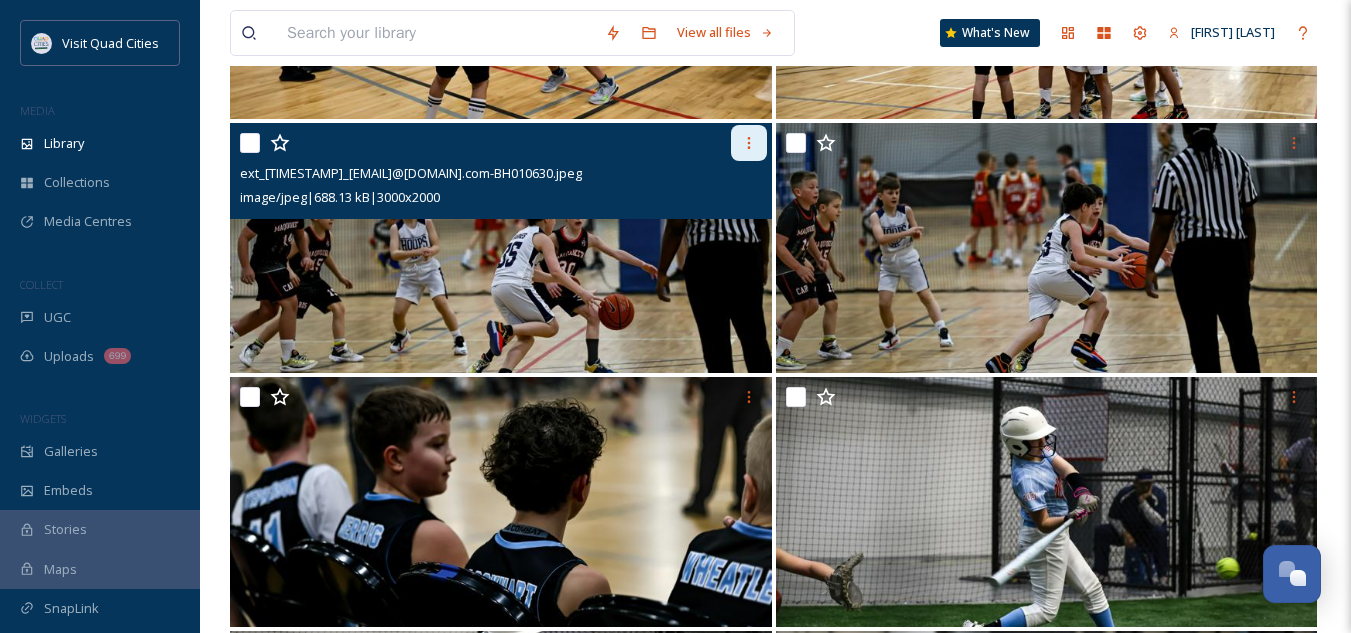click at bounding box center [749, 143] 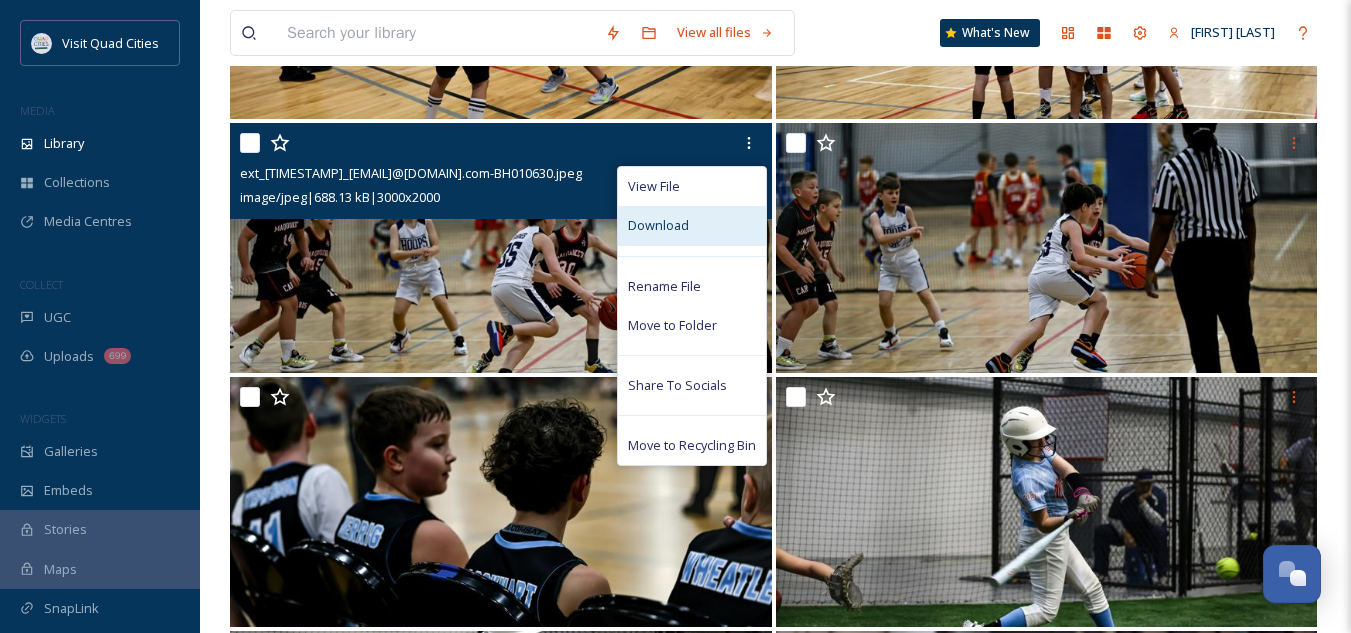 click on "Download" at bounding box center [658, 225] 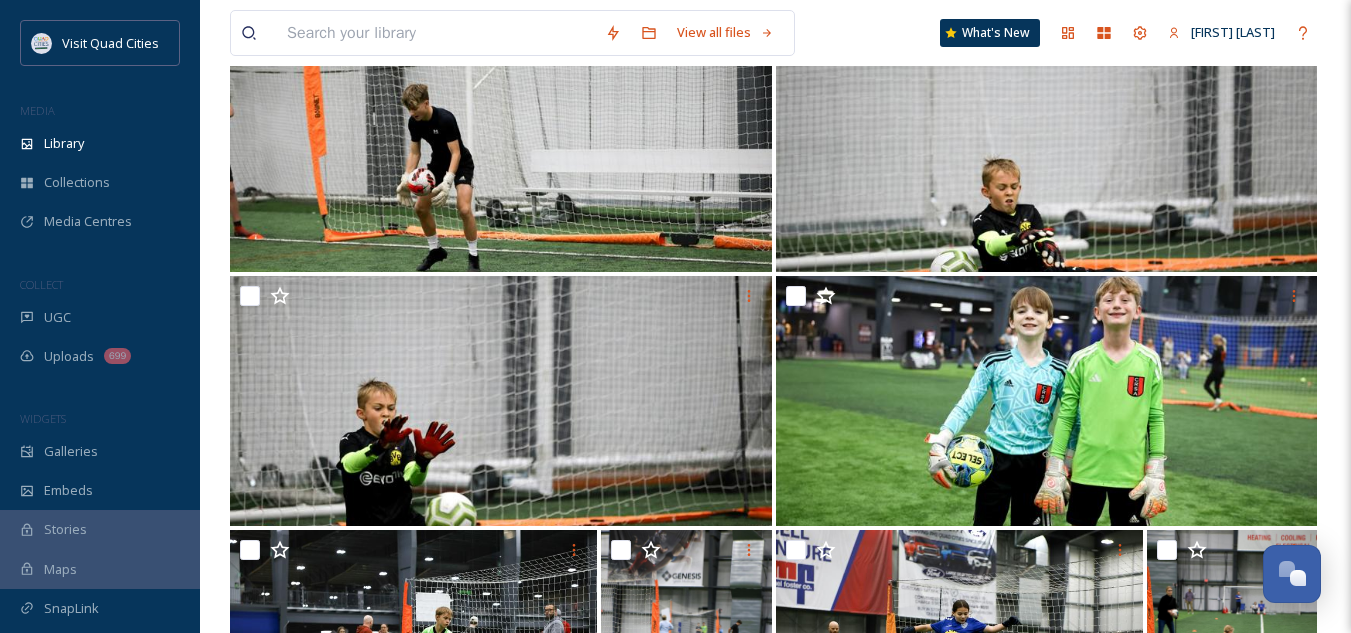 scroll, scrollTop: 27386, scrollLeft: 0, axis: vertical 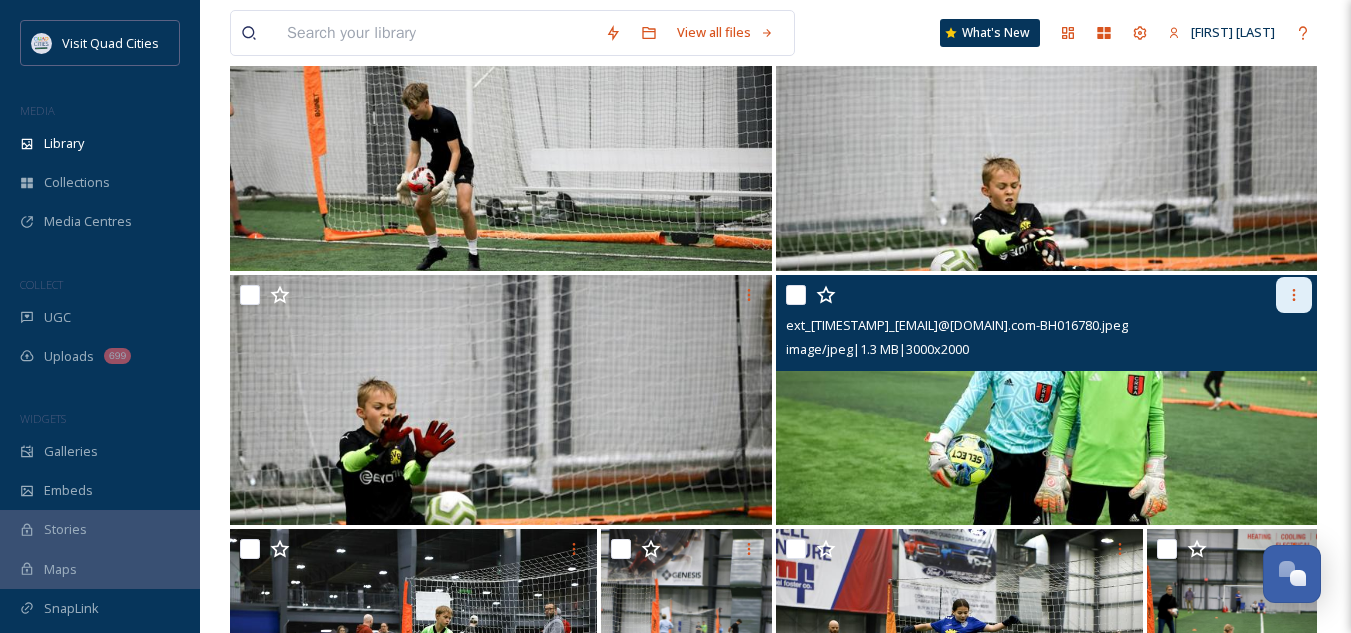 click at bounding box center (1294, 295) 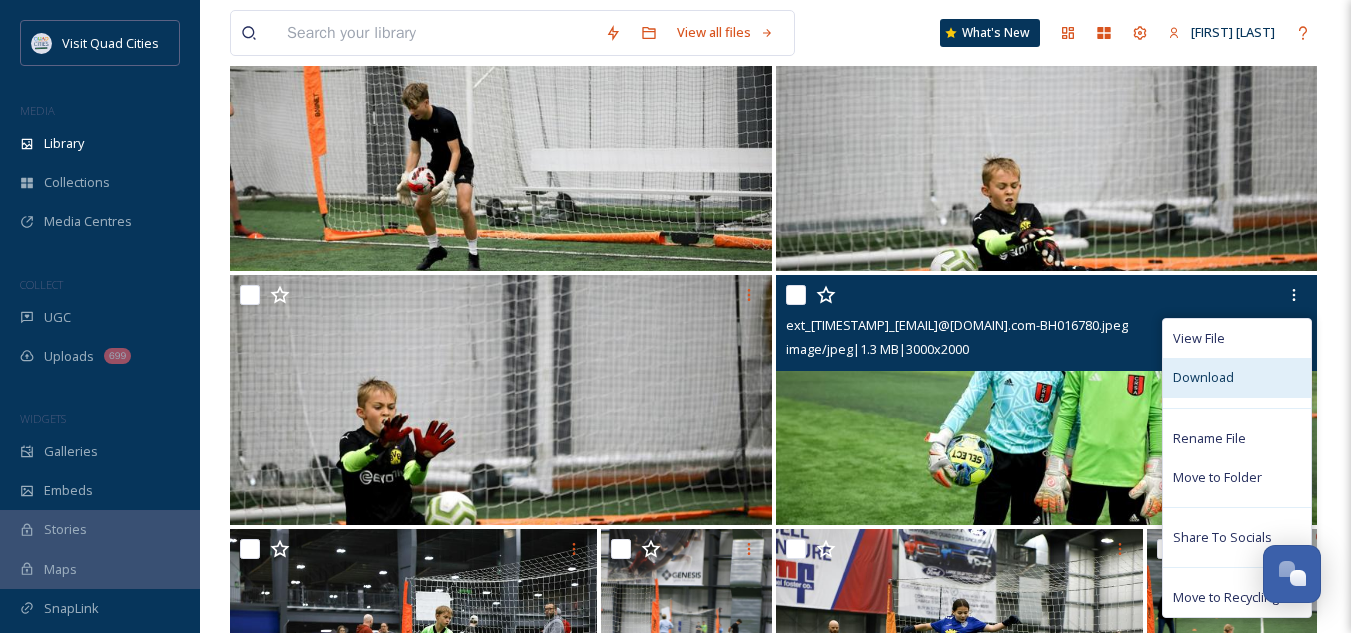 click on "Download" at bounding box center (1203, 377) 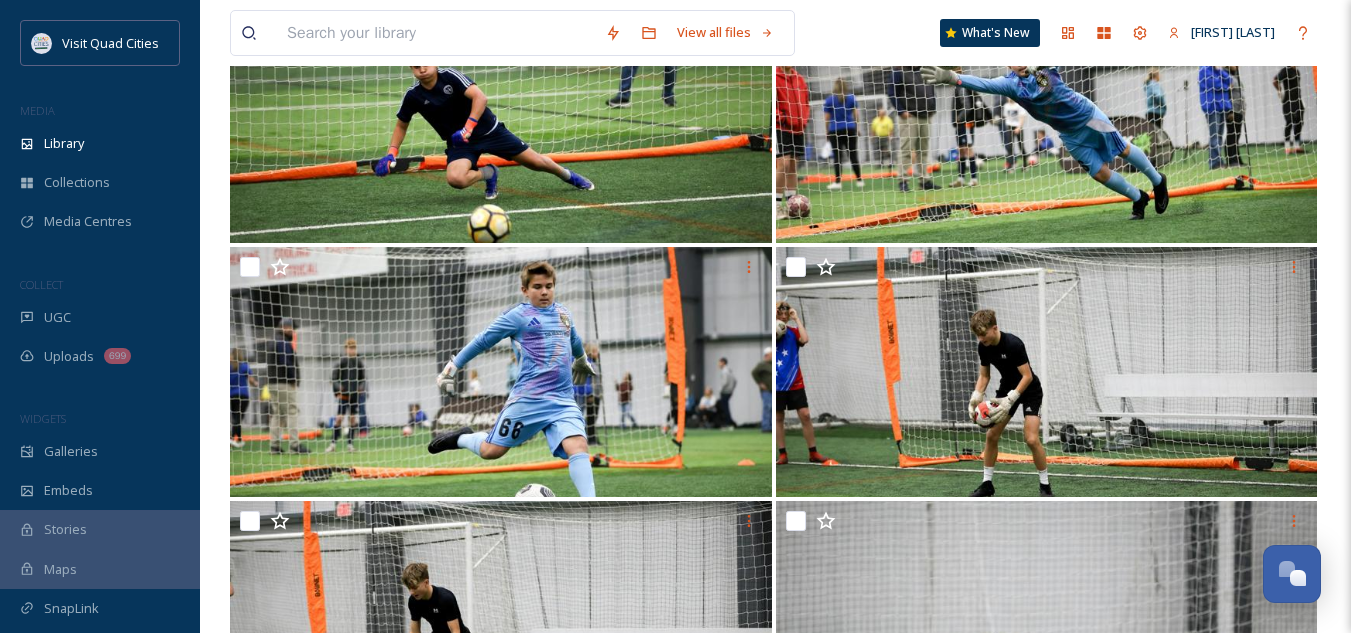 scroll, scrollTop: 26817, scrollLeft: 0, axis: vertical 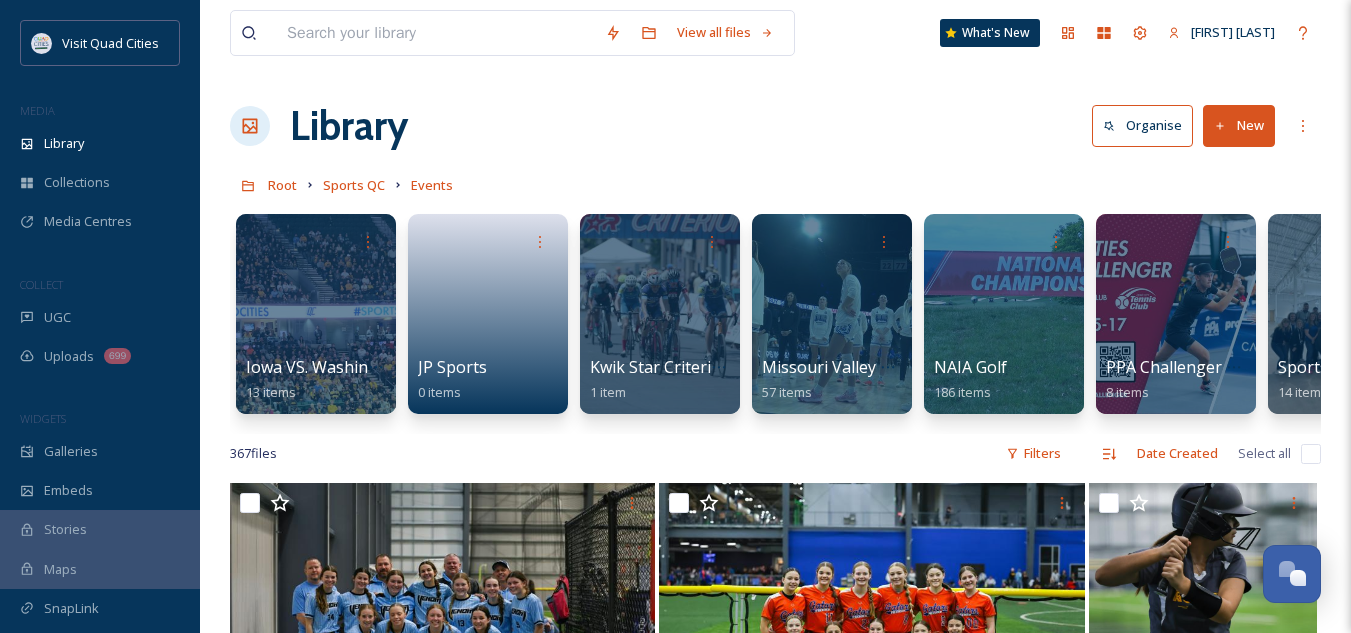 click on "Sports QC" at bounding box center (354, 185) 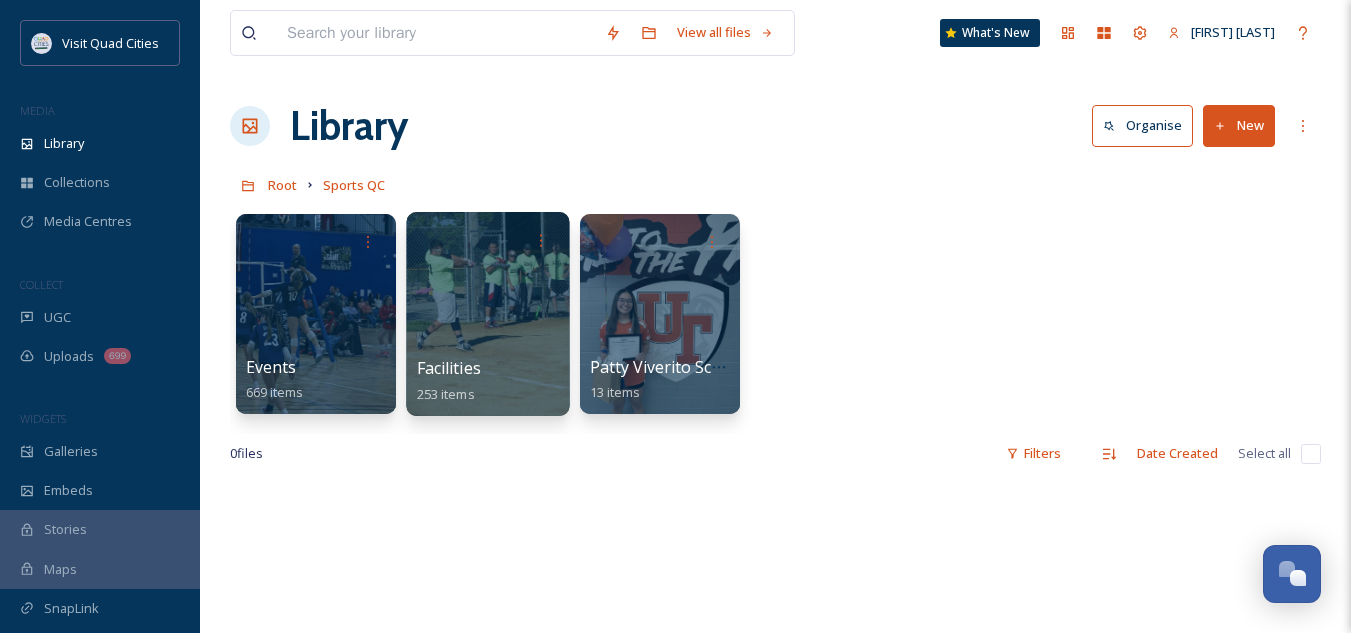 click on "Facilities" at bounding box center (449, 368) 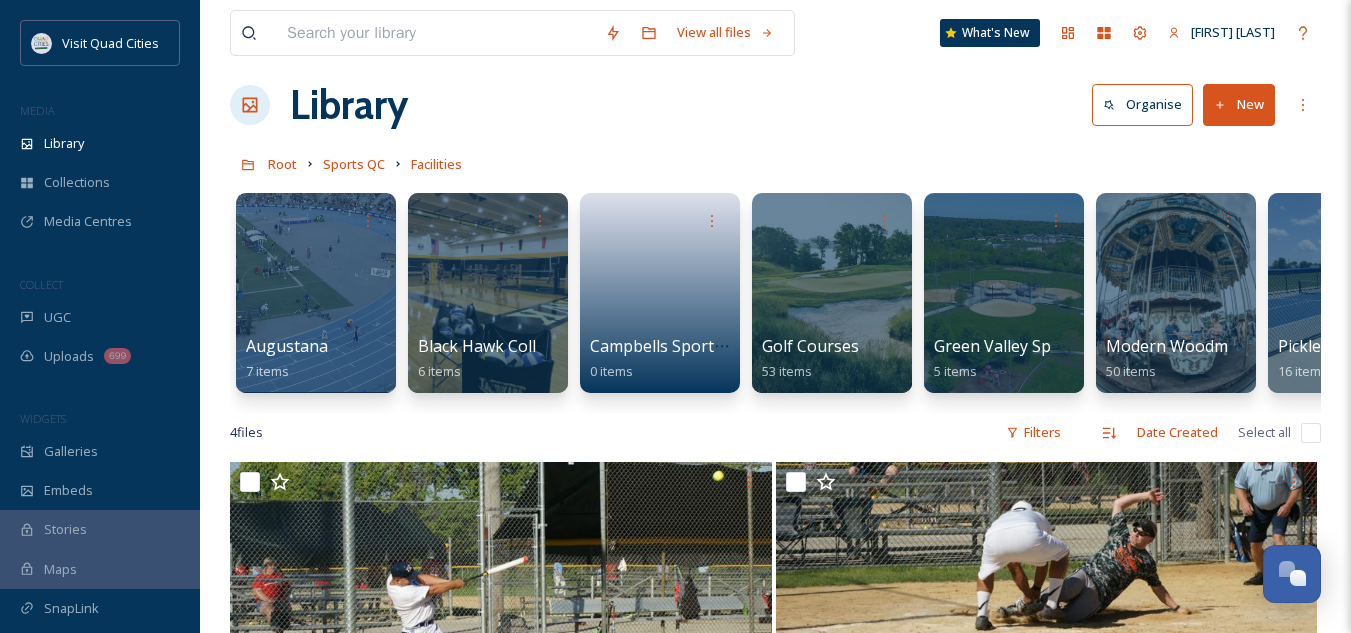 scroll, scrollTop: 26, scrollLeft: 0, axis: vertical 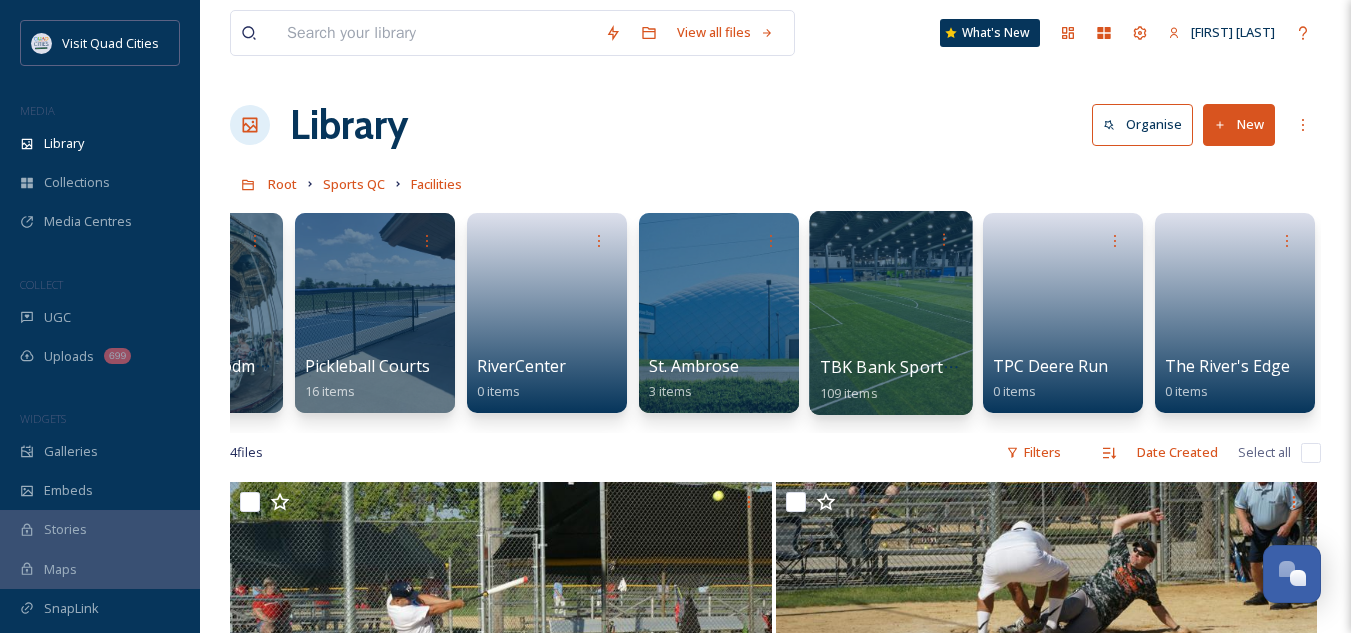 click on "TBK Bank Sports Complex" at bounding box center [921, 367] 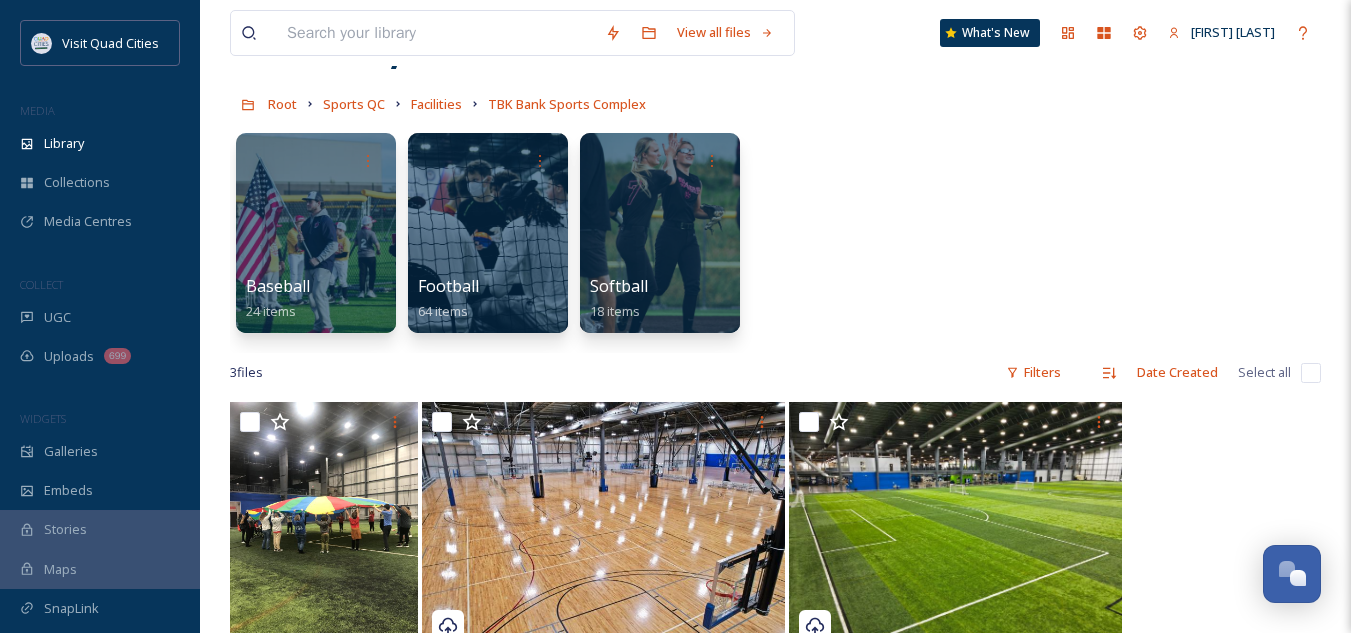 scroll, scrollTop: 83, scrollLeft: 0, axis: vertical 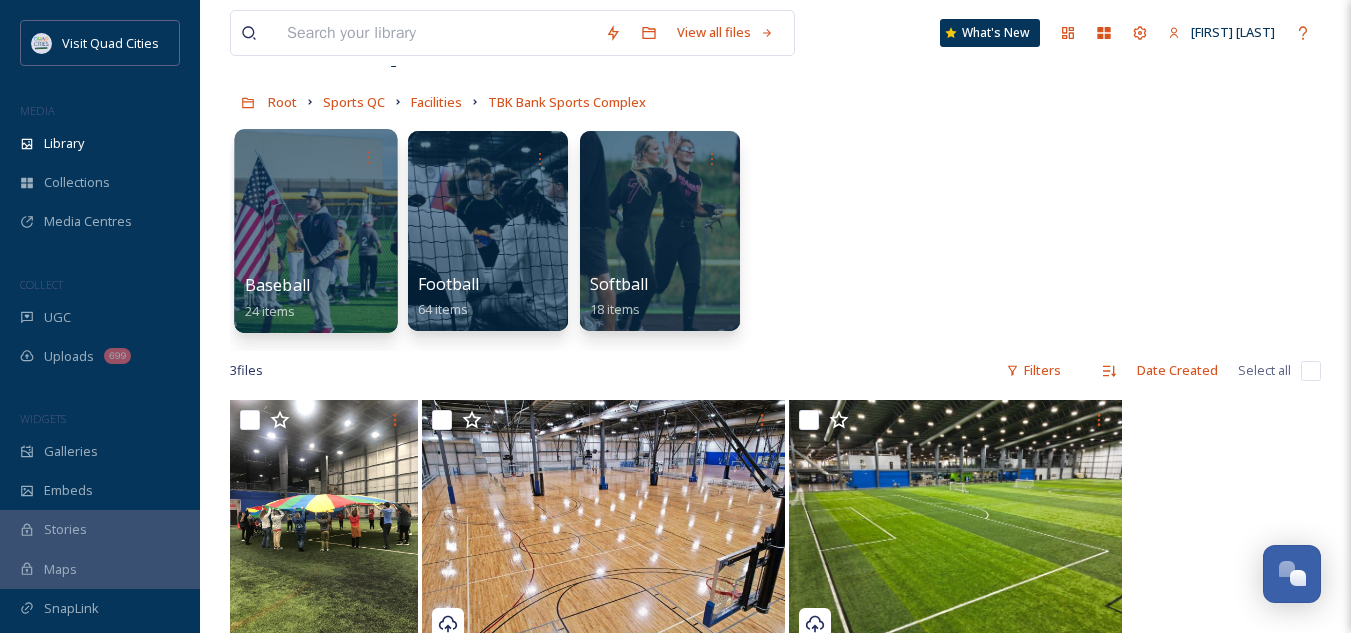 click on "Baseball" at bounding box center [277, 285] 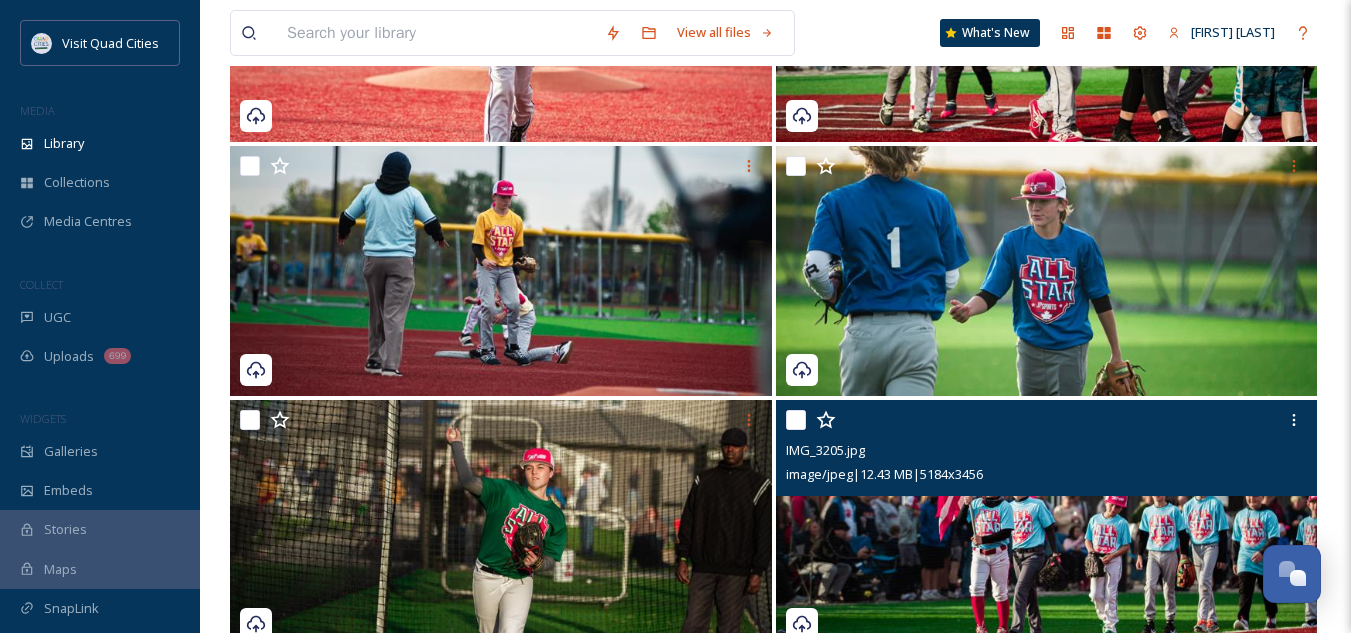 scroll, scrollTop: 1143, scrollLeft: 0, axis: vertical 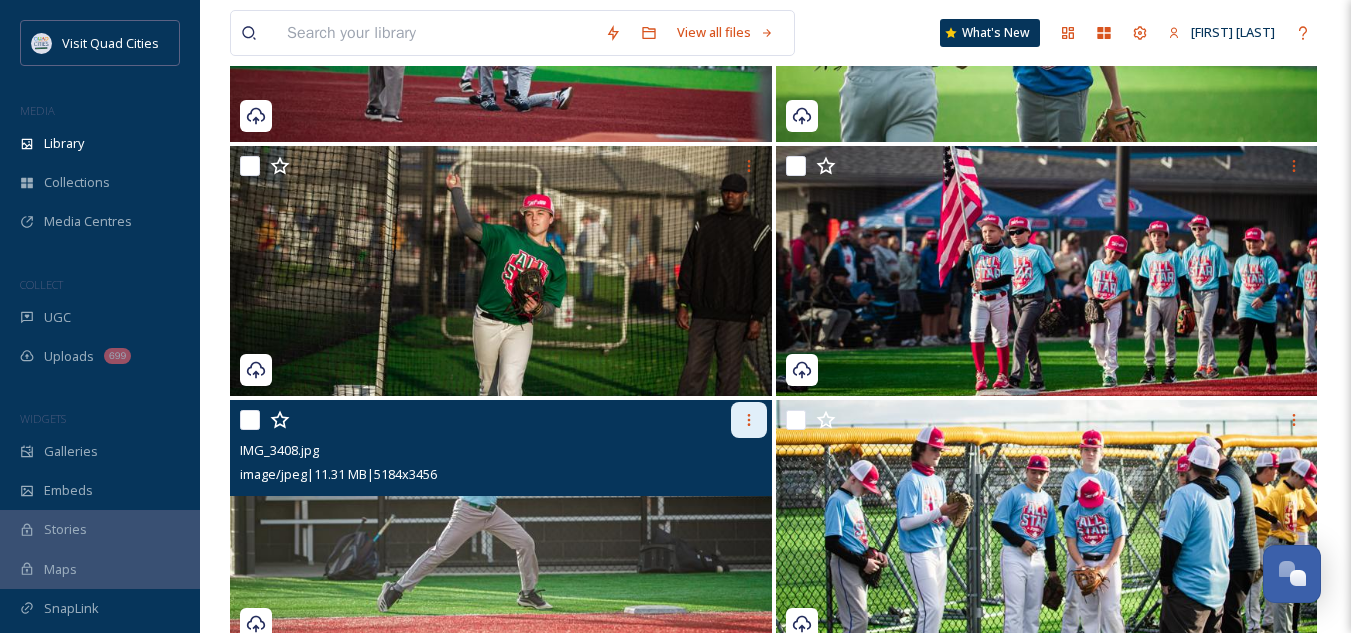 click 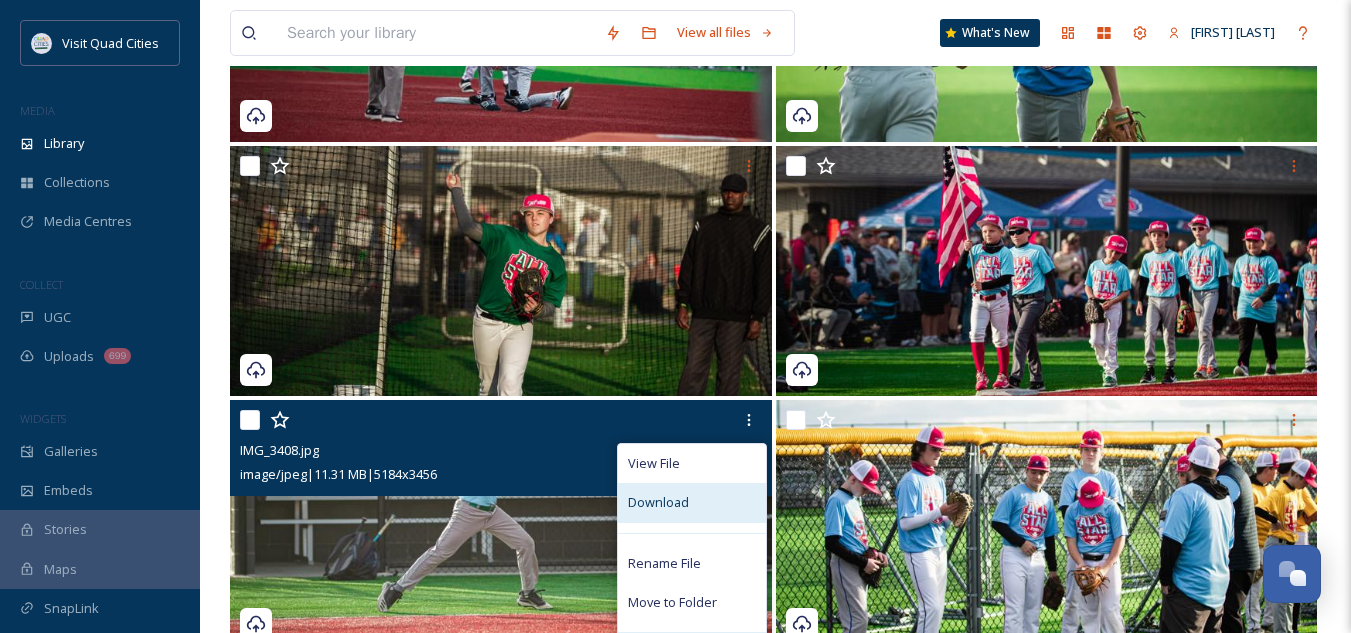 click on "Download" at bounding box center [658, 502] 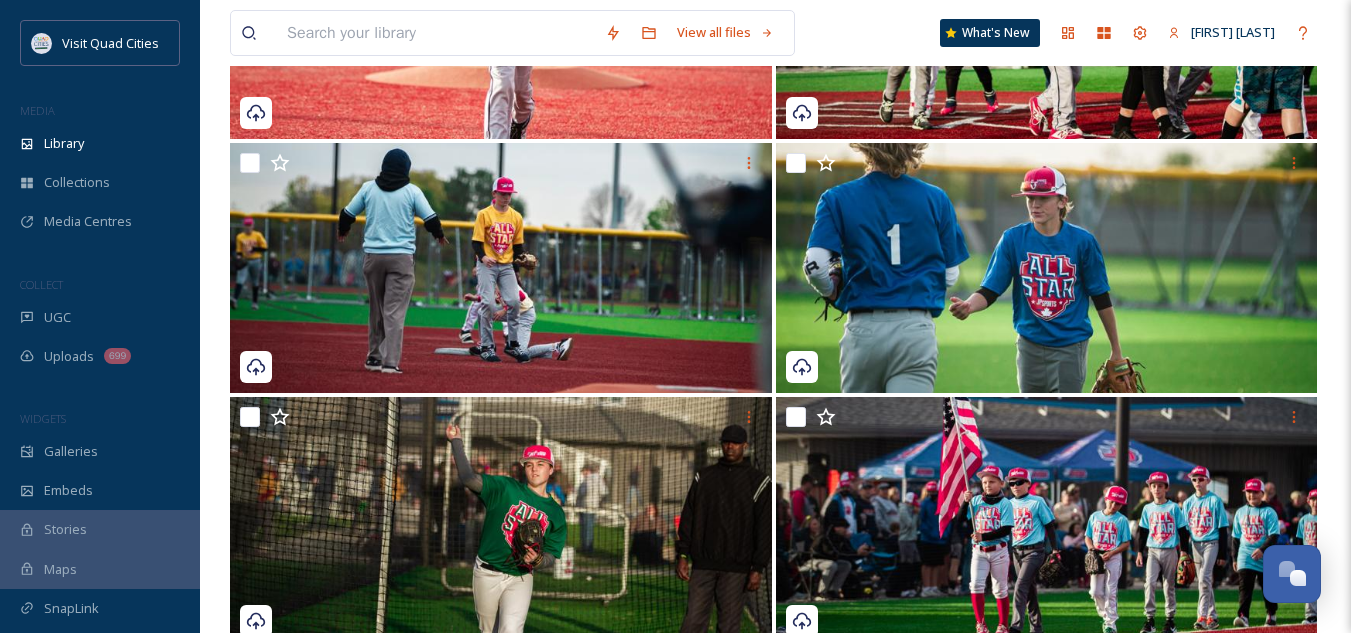 scroll, scrollTop: 0, scrollLeft: 0, axis: both 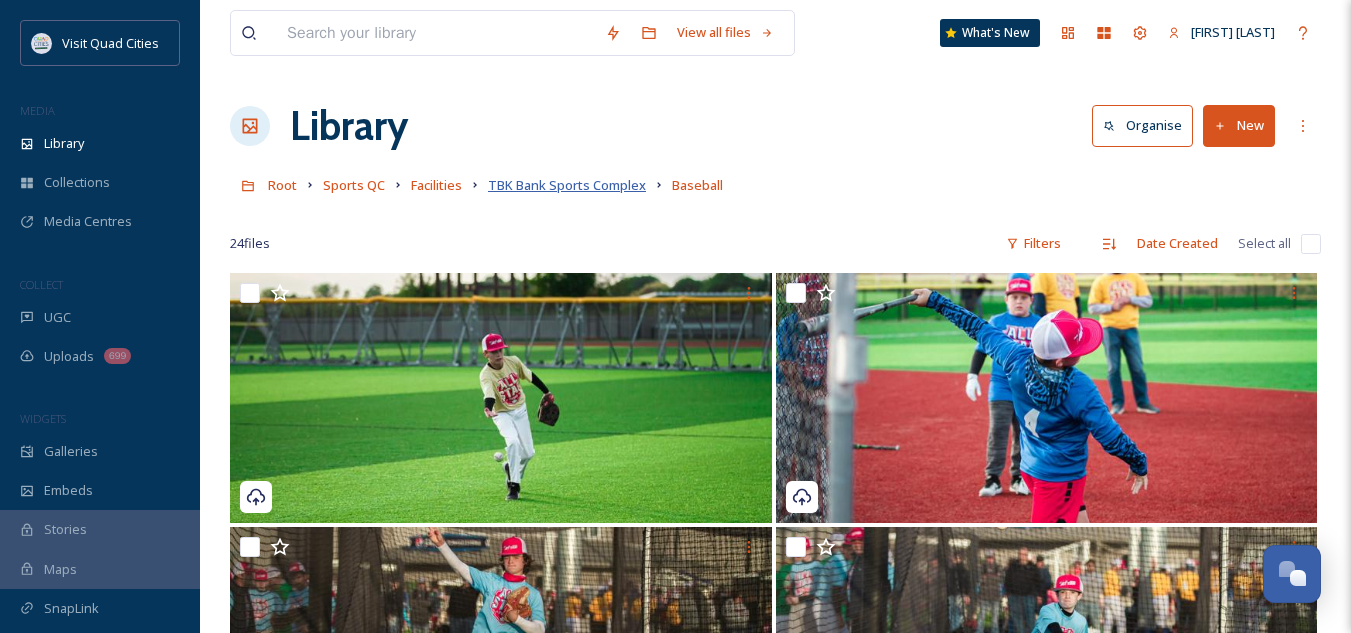 click on "TBK Bank Sports Complex" at bounding box center [567, 185] 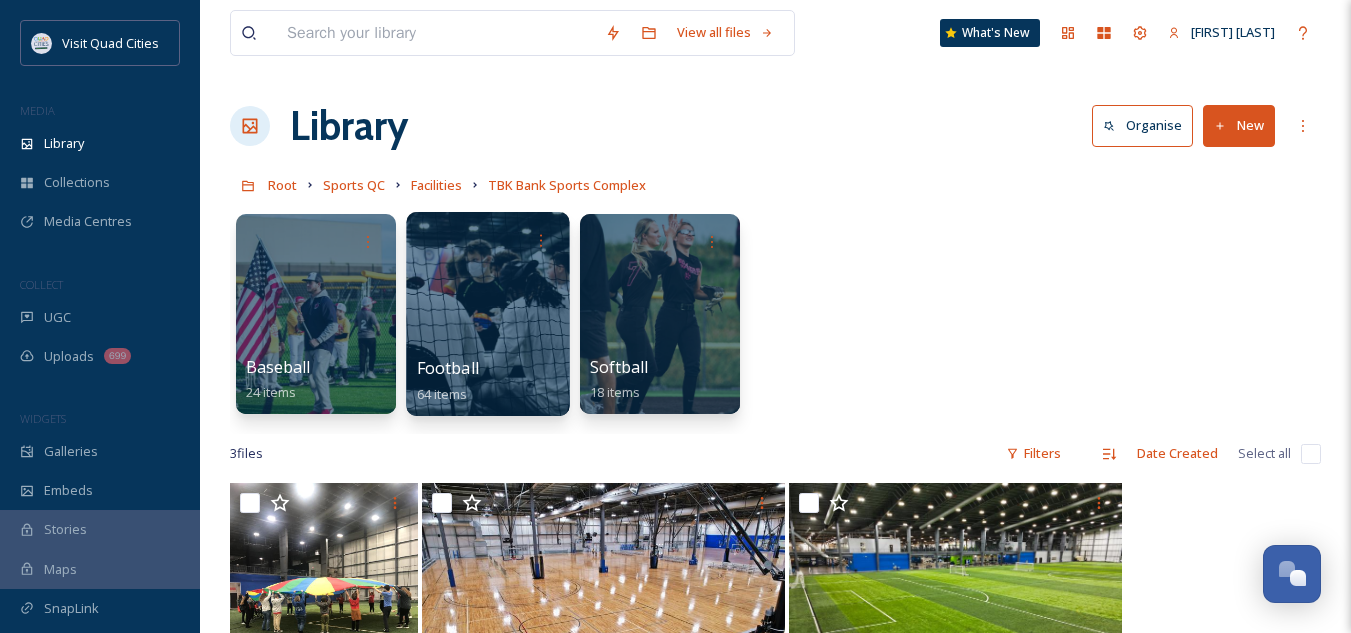 click on "Football" at bounding box center [448, 368] 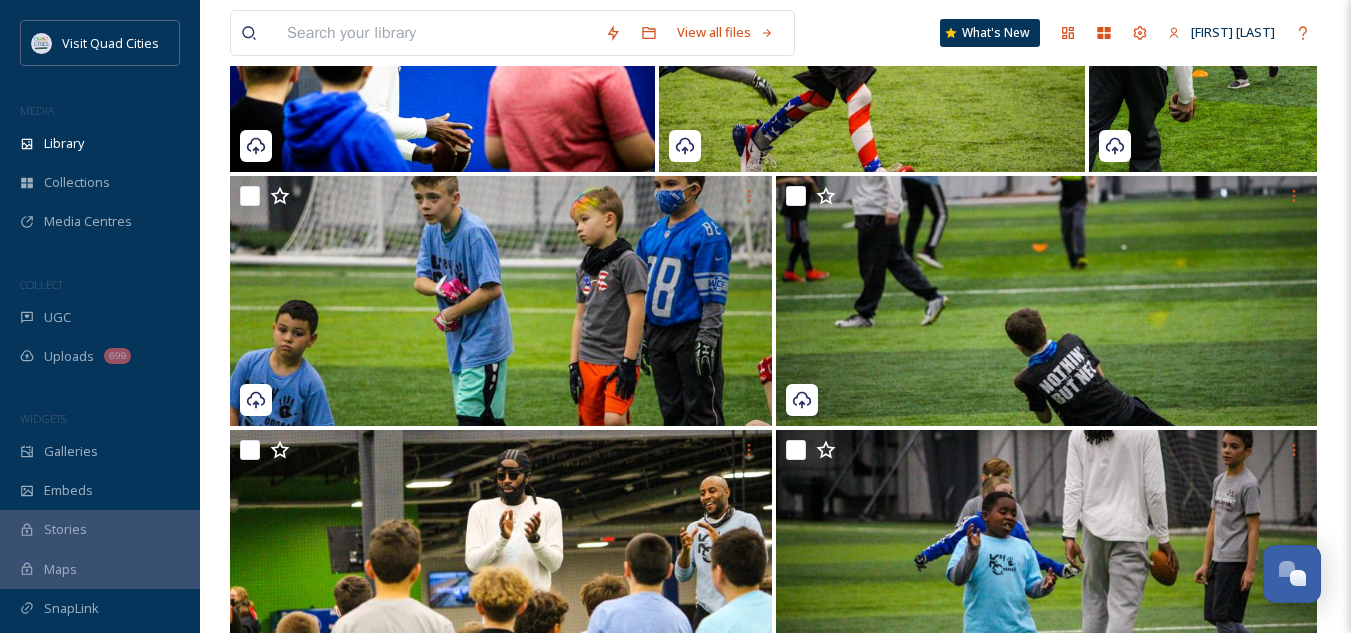 scroll, scrollTop: 0, scrollLeft: 0, axis: both 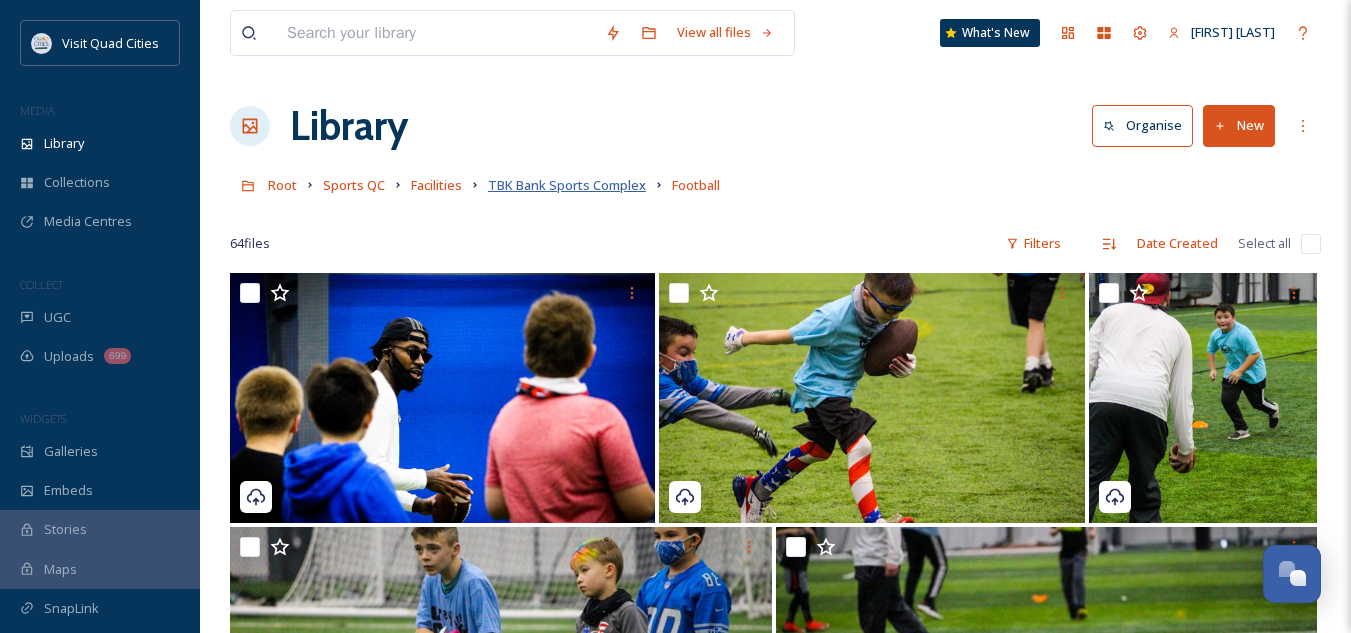 click on "TBK Bank Sports Complex" at bounding box center [567, 185] 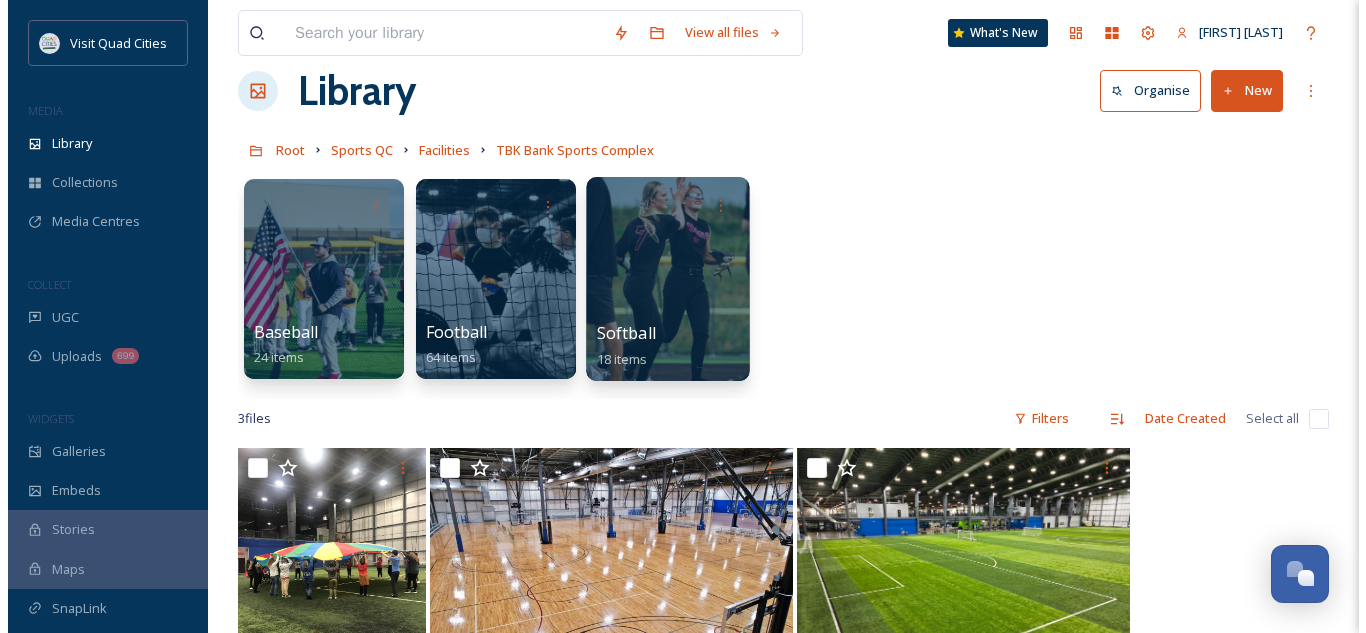 scroll, scrollTop: 0, scrollLeft: 0, axis: both 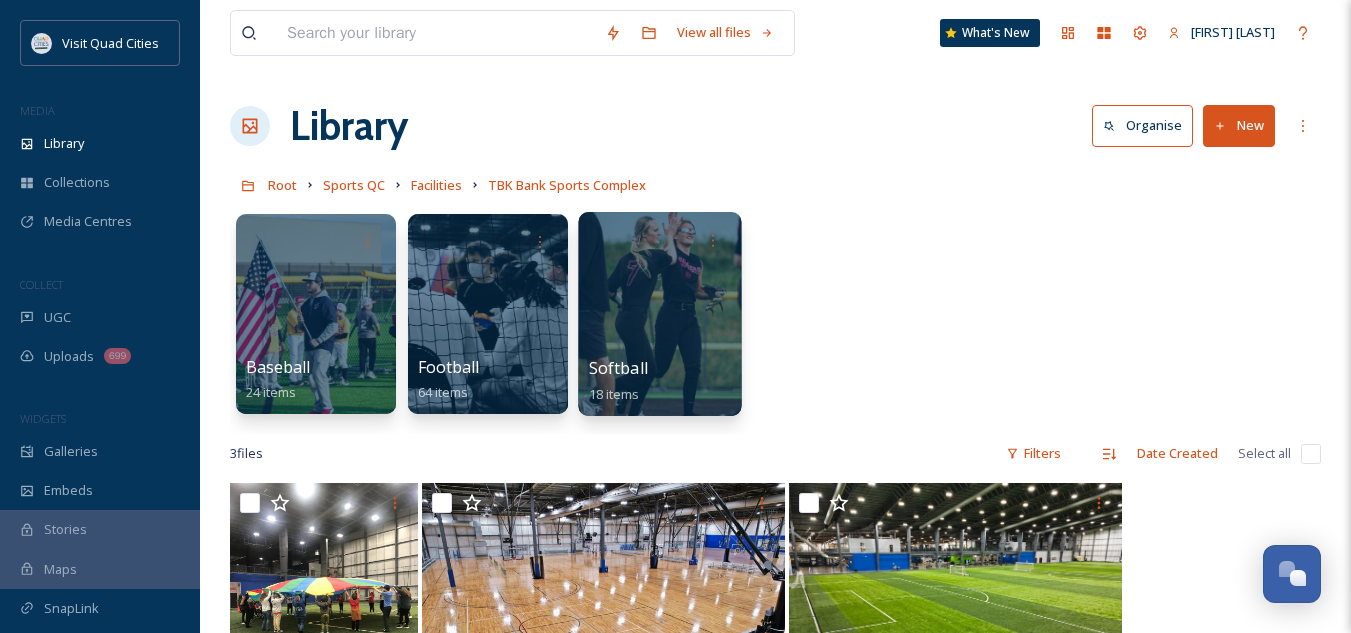 click on "Softball" at bounding box center [618, 368] 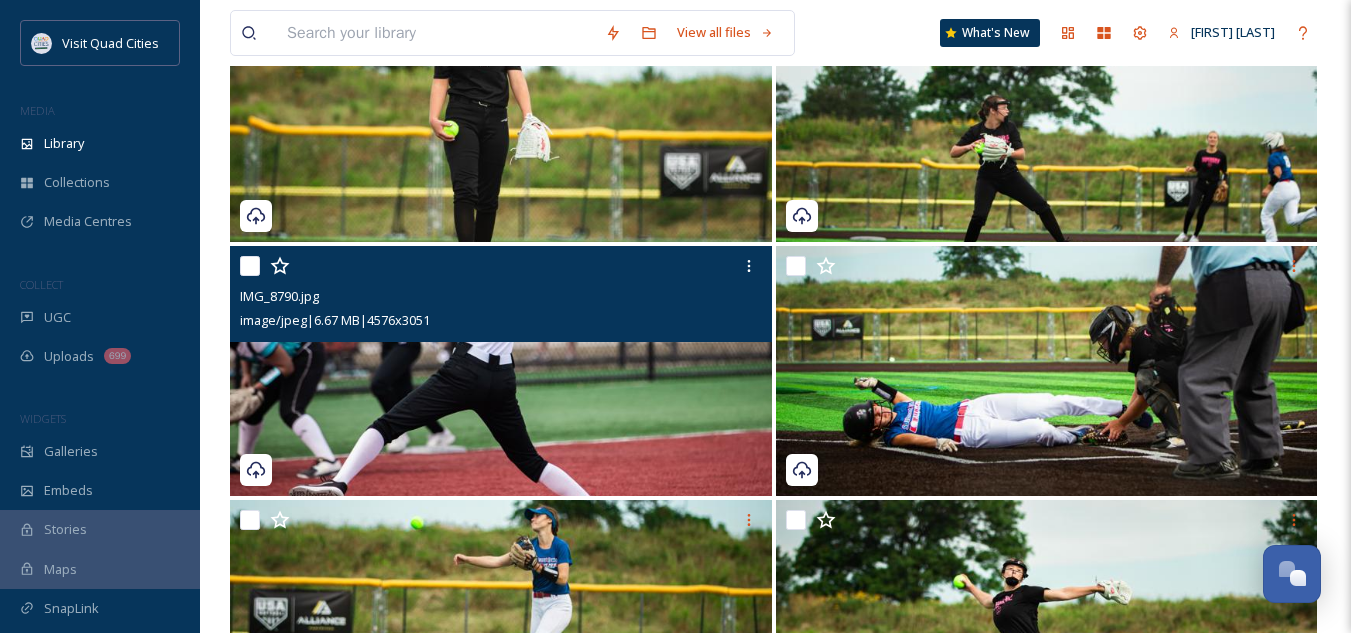 scroll, scrollTop: 1696, scrollLeft: 0, axis: vertical 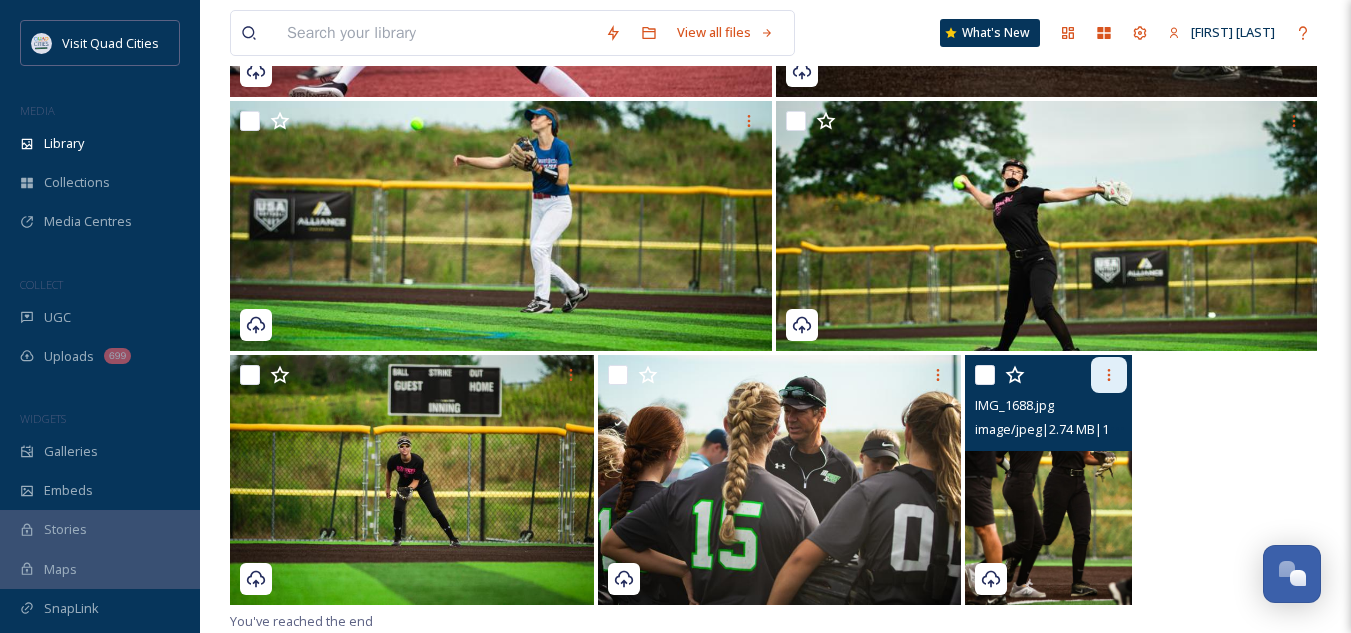 click 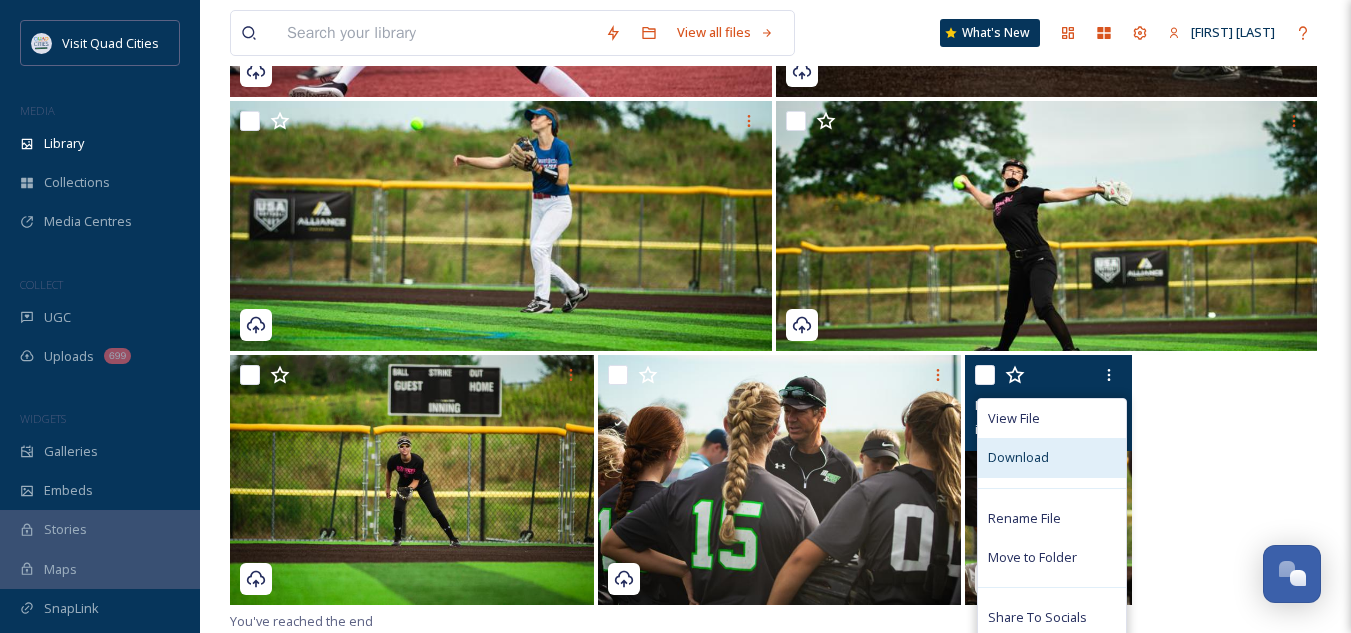 click on "Download" at bounding box center (1018, 457) 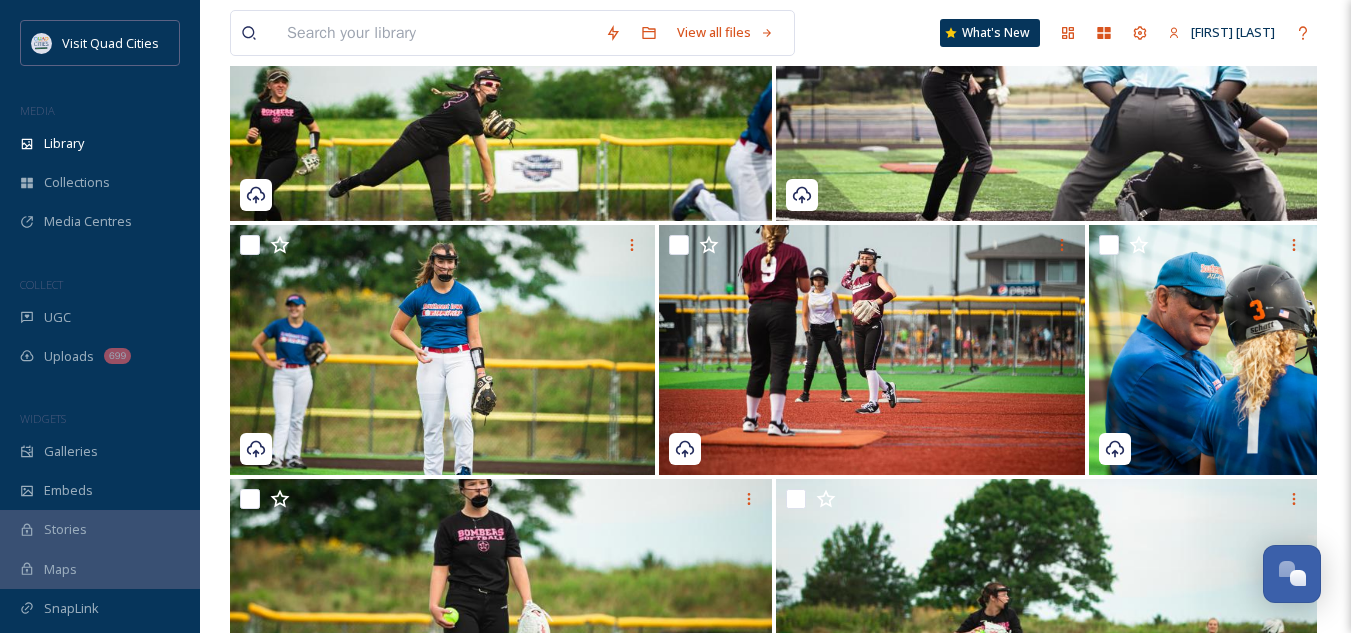 scroll, scrollTop: 0, scrollLeft: 0, axis: both 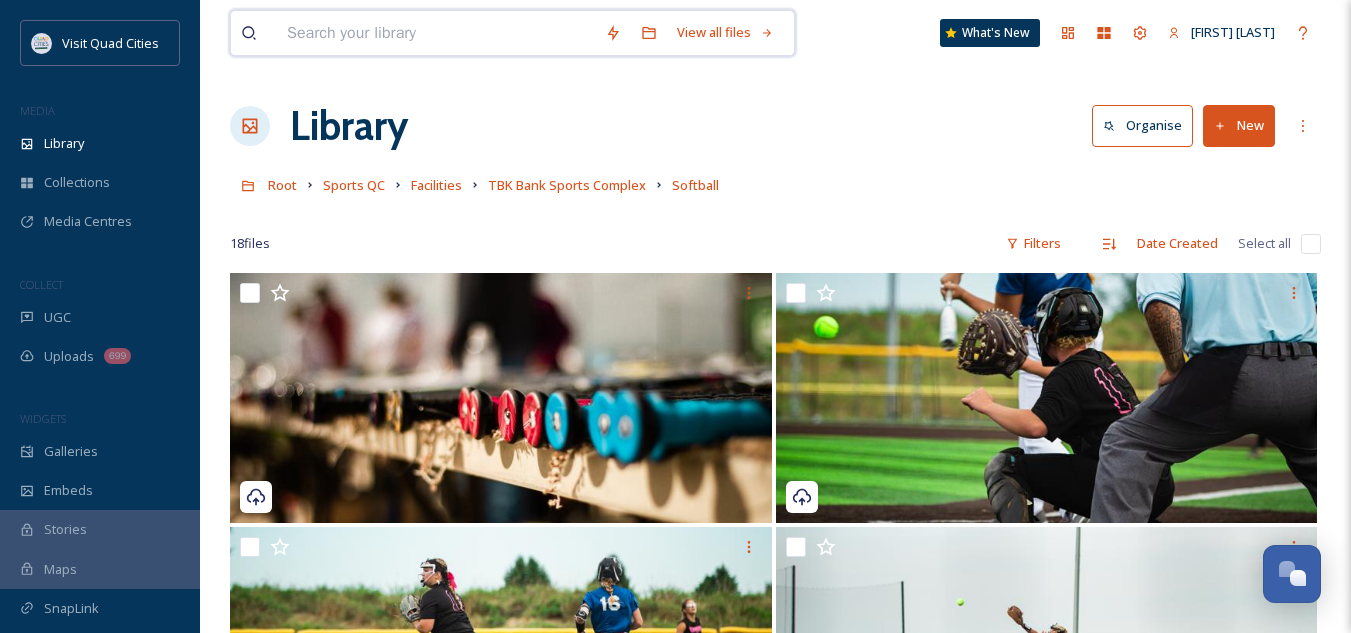 click at bounding box center (436, 33) 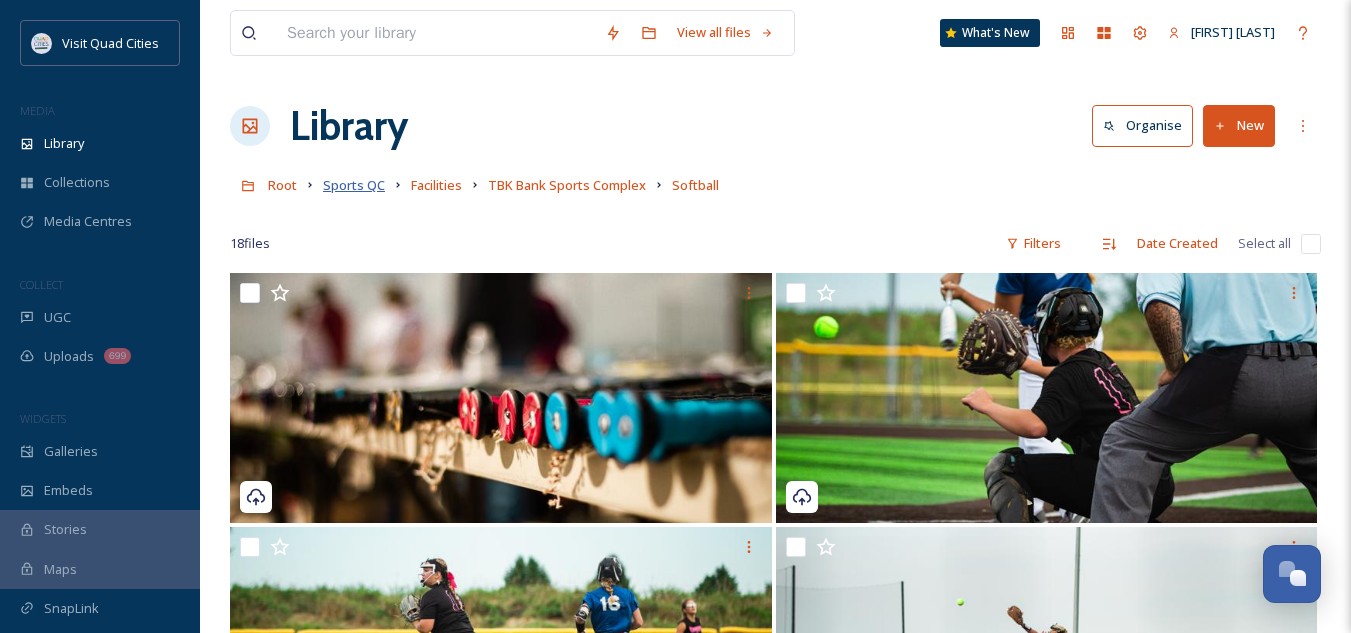 click on "Sports QC" at bounding box center [354, 185] 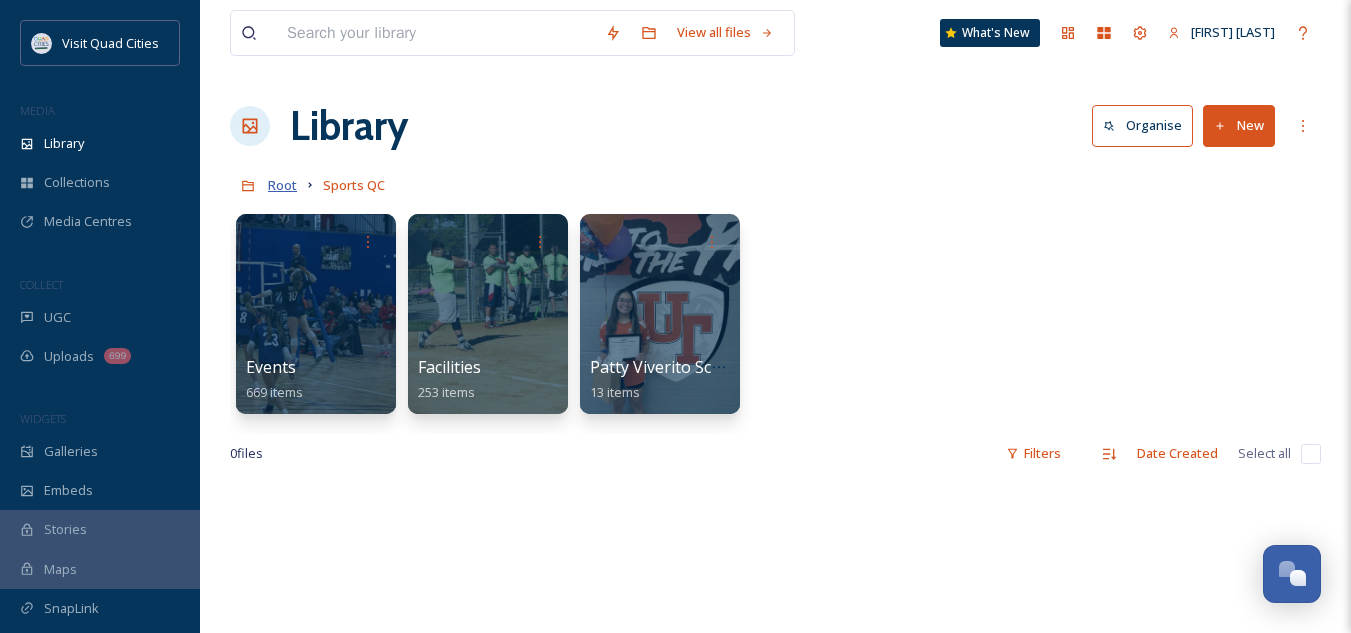 click on "Root" at bounding box center (282, 185) 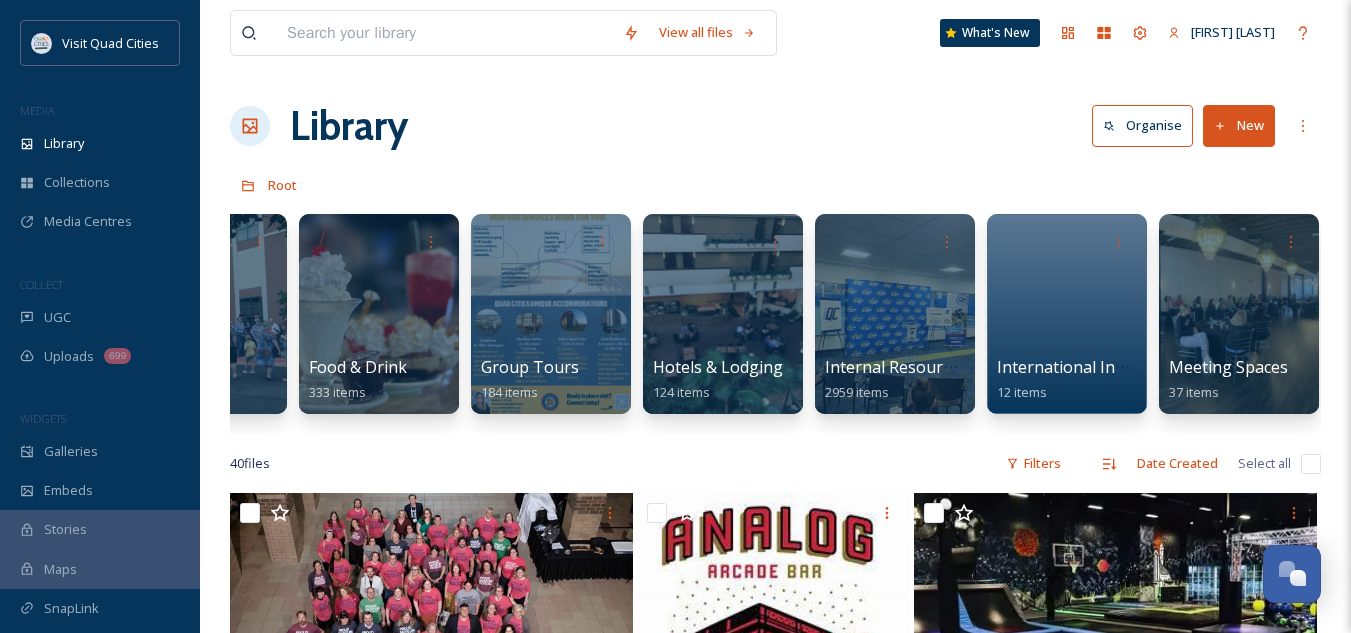 scroll, scrollTop: 0, scrollLeft: 976, axis: horizontal 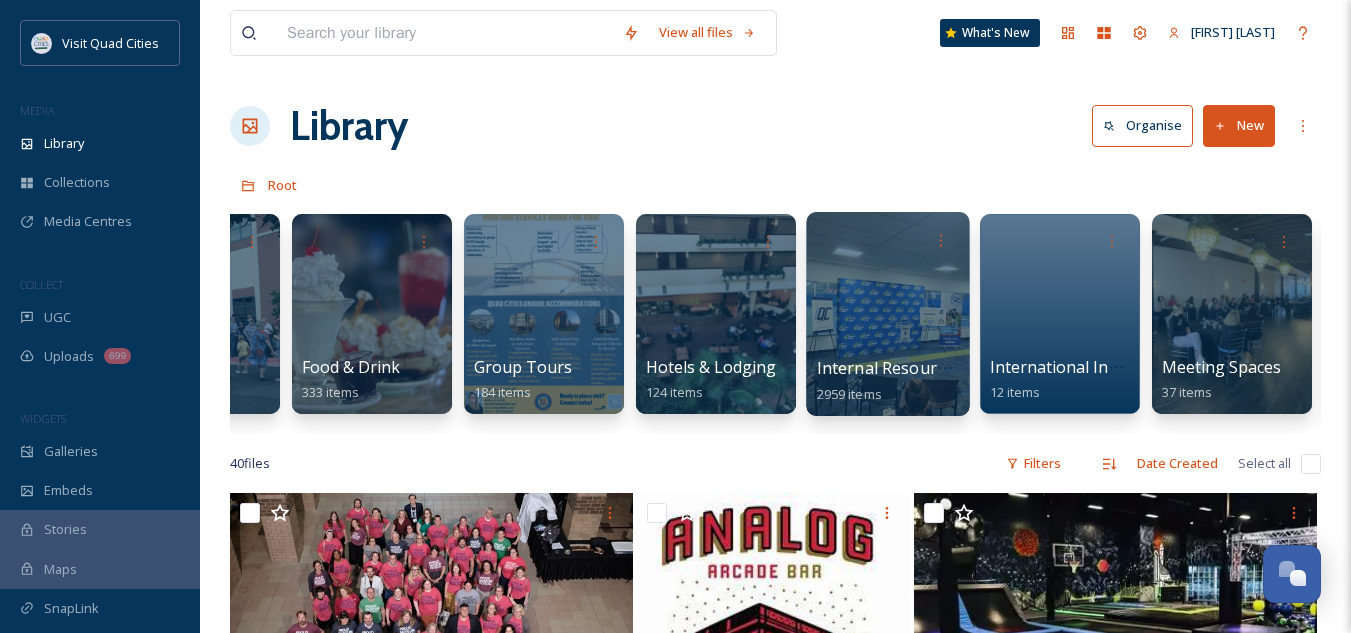 click on "Internal Resources" at bounding box center [889, 368] 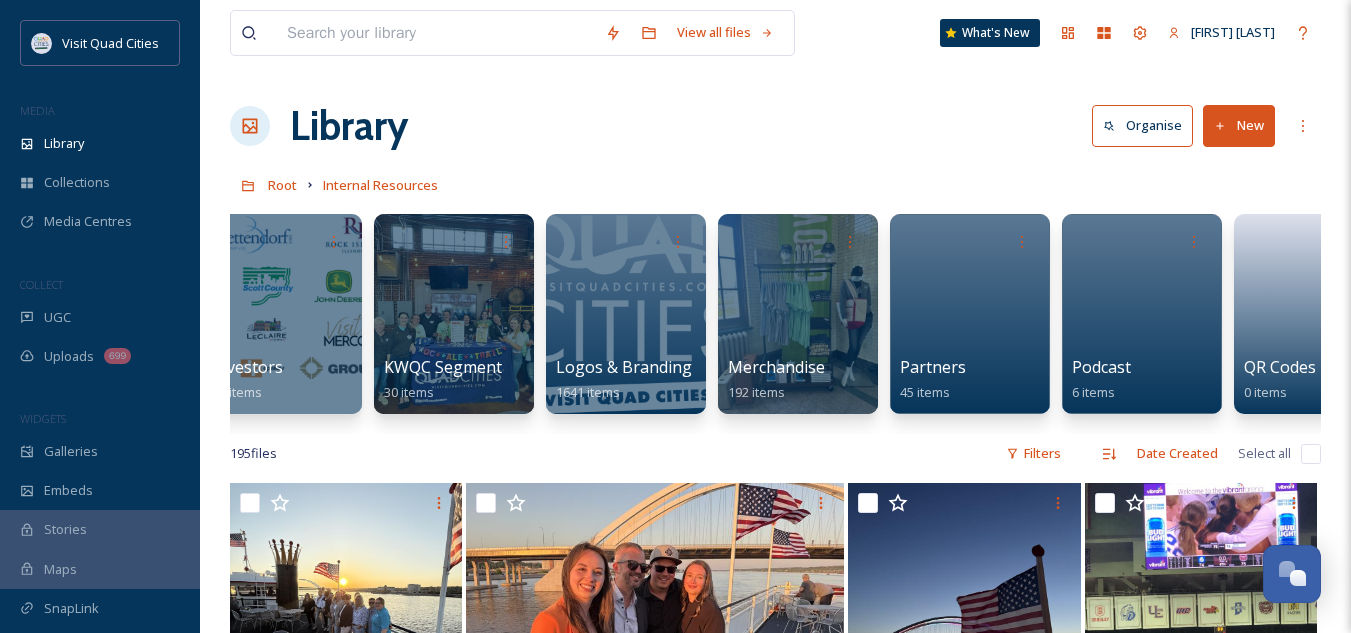scroll, scrollTop: 0, scrollLeft: 1923, axis: horizontal 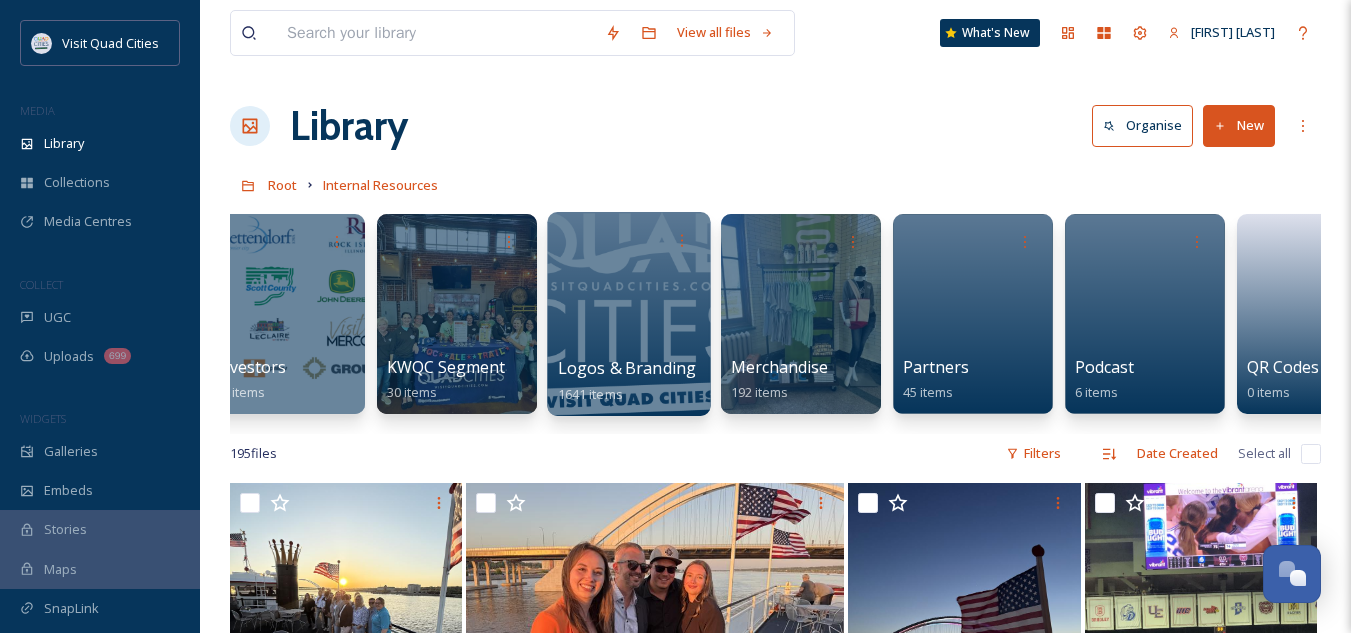 click on "Logos & Branding" at bounding box center (627, 368) 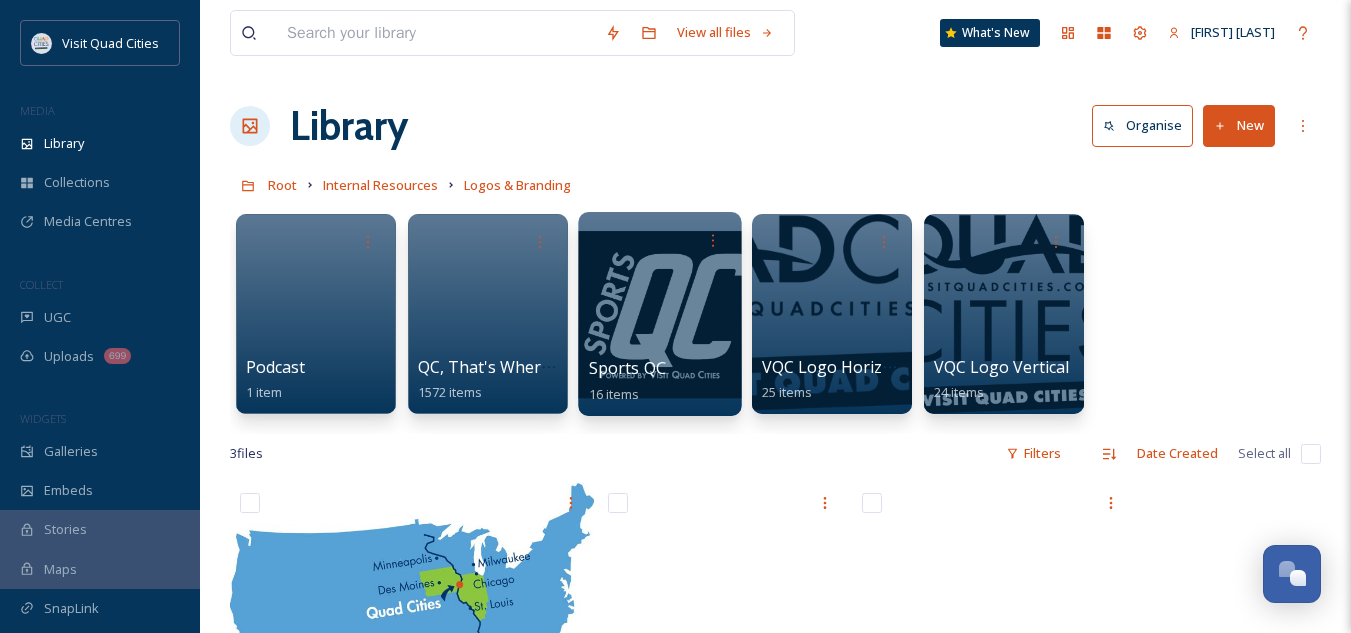 click on "Sports QC" at bounding box center (628, 368) 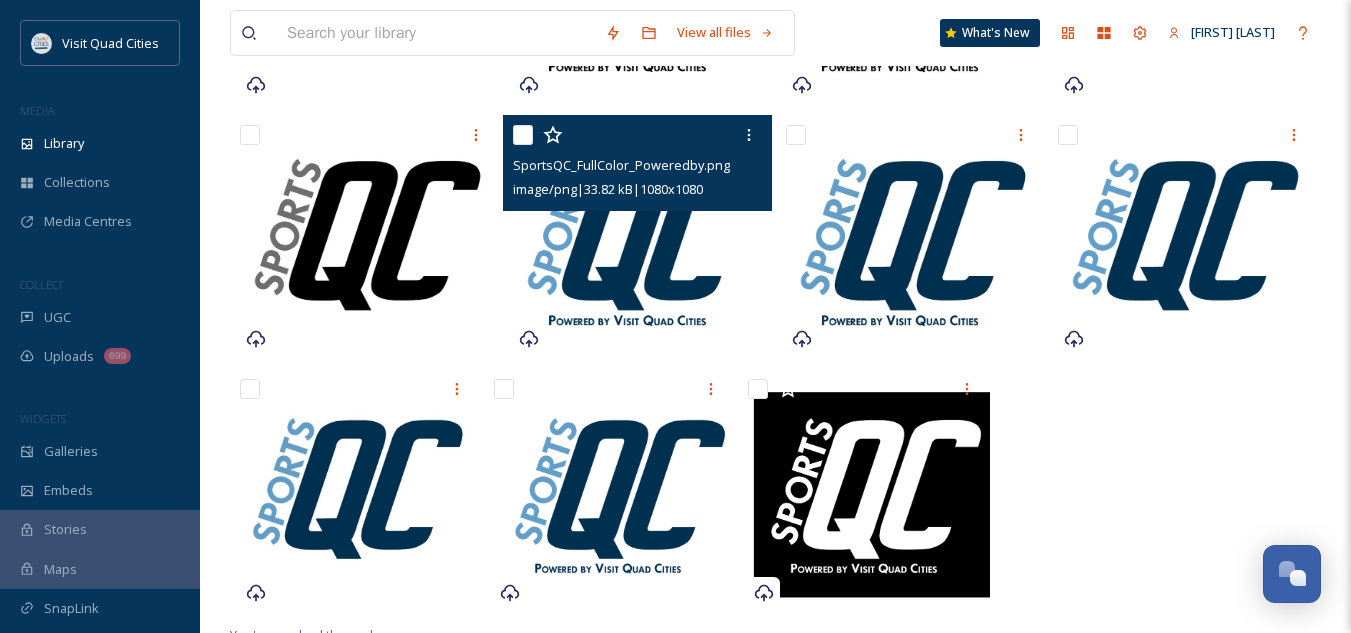 scroll, scrollTop: 670, scrollLeft: 0, axis: vertical 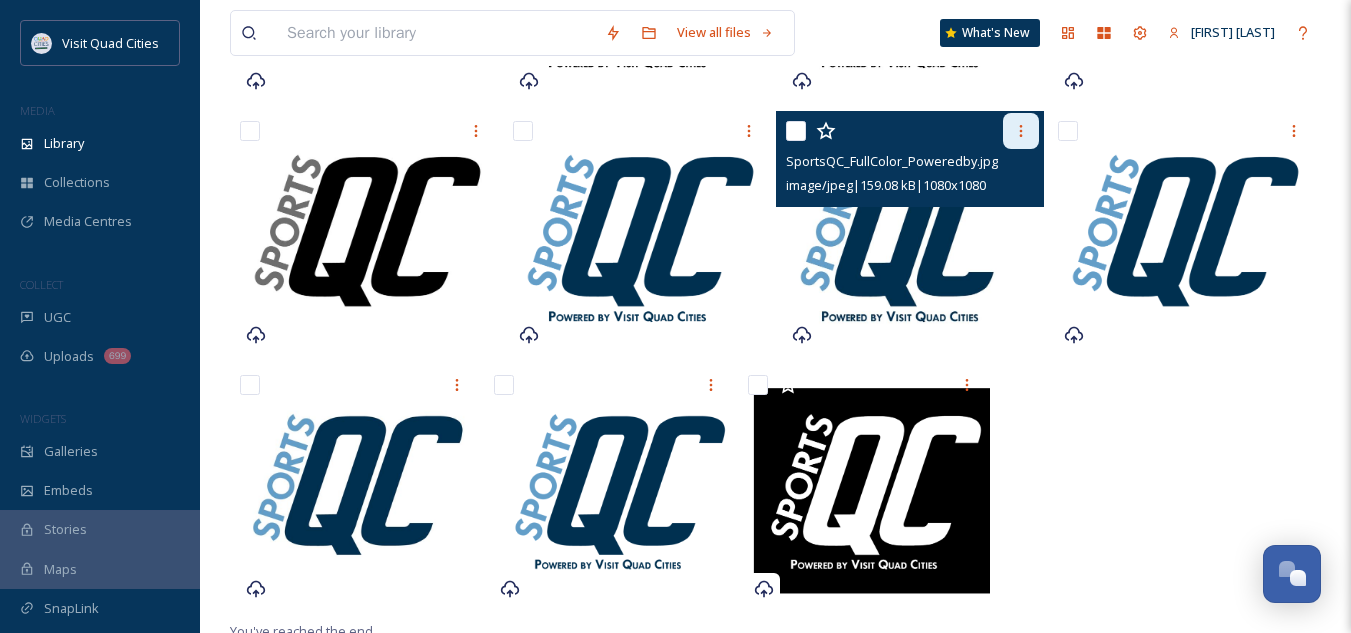 click 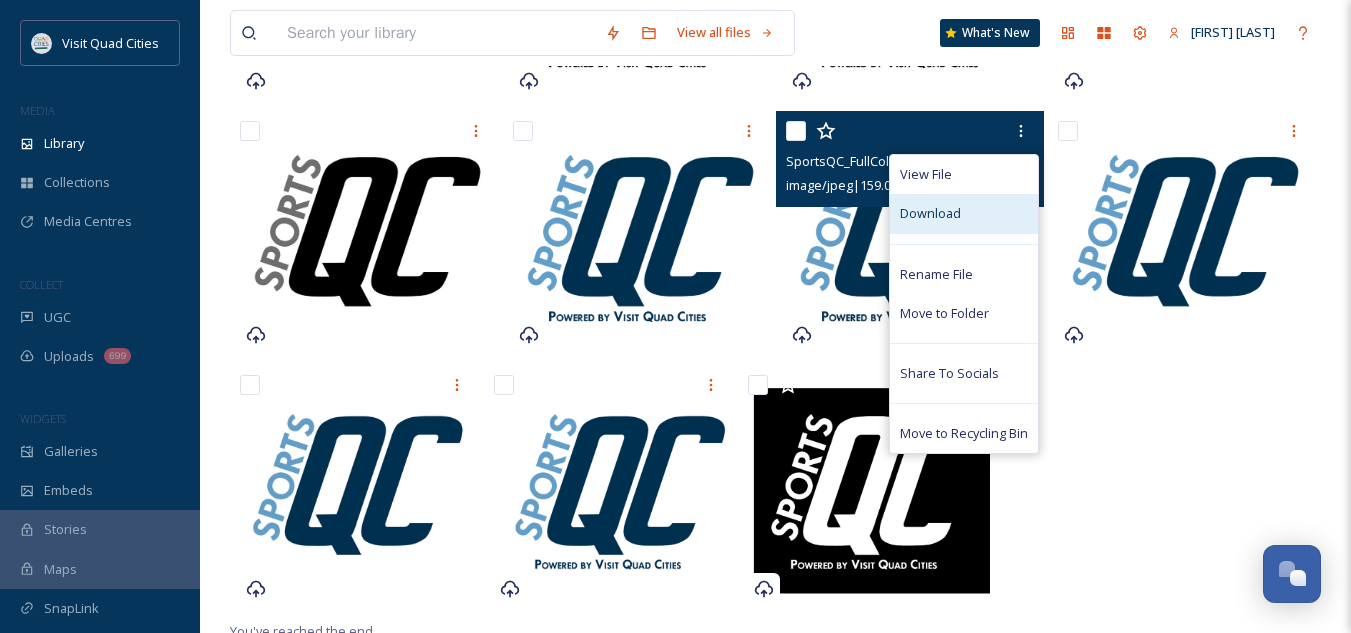click on "Download" at bounding box center [930, 213] 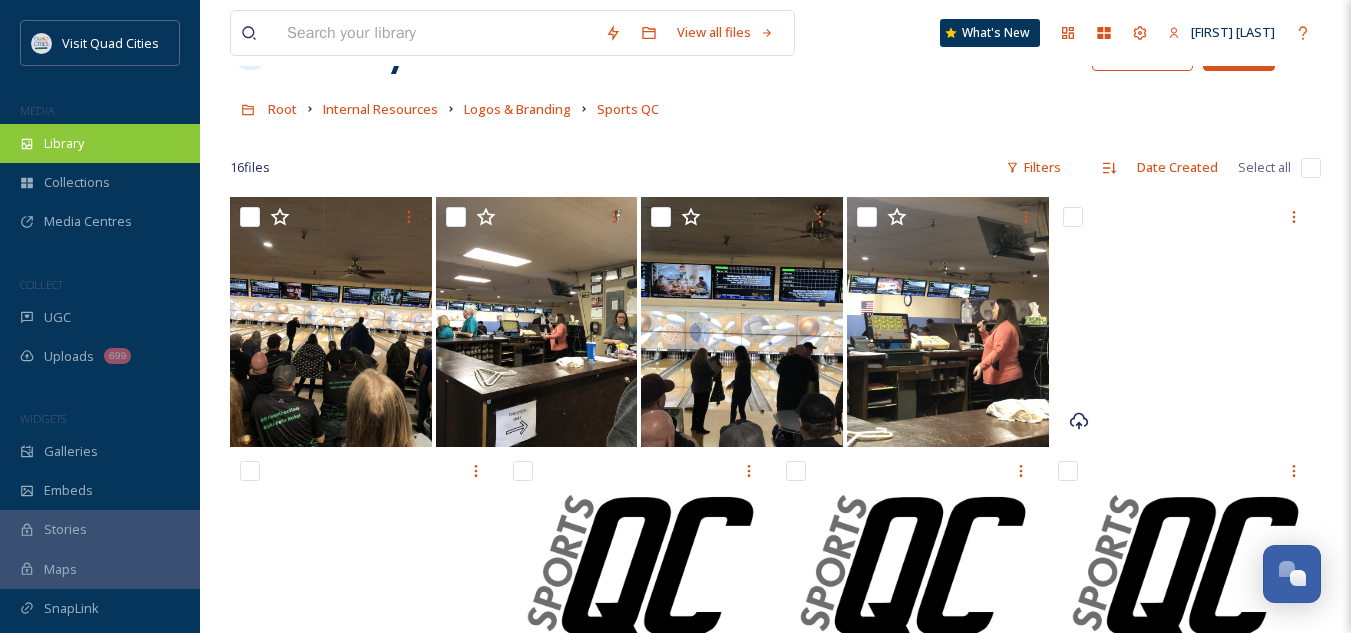 scroll, scrollTop: 0, scrollLeft: 0, axis: both 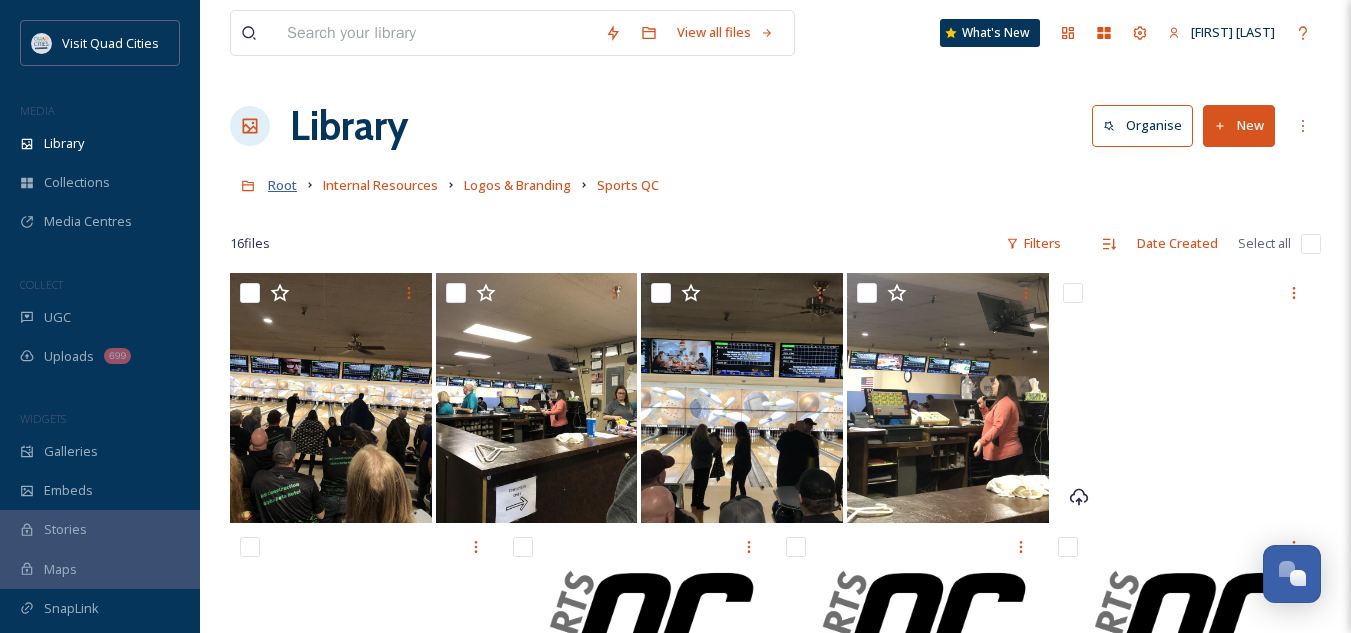 click on "Root" at bounding box center (282, 185) 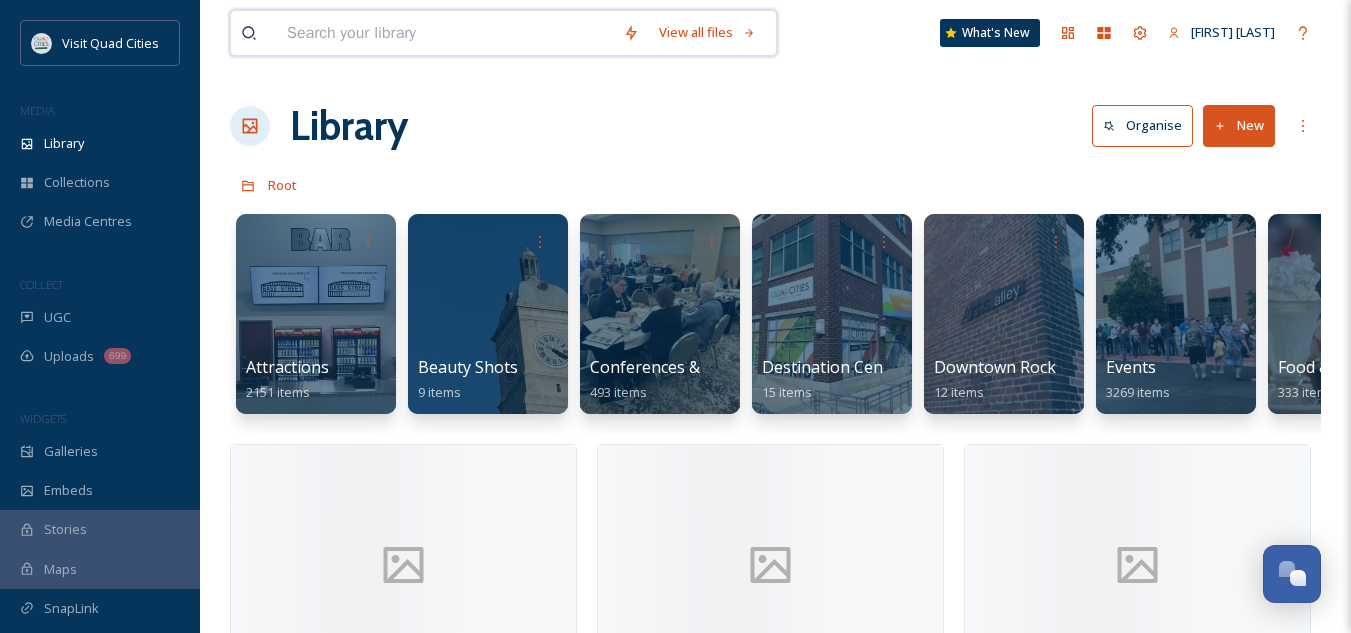click at bounding box center (445, 33) 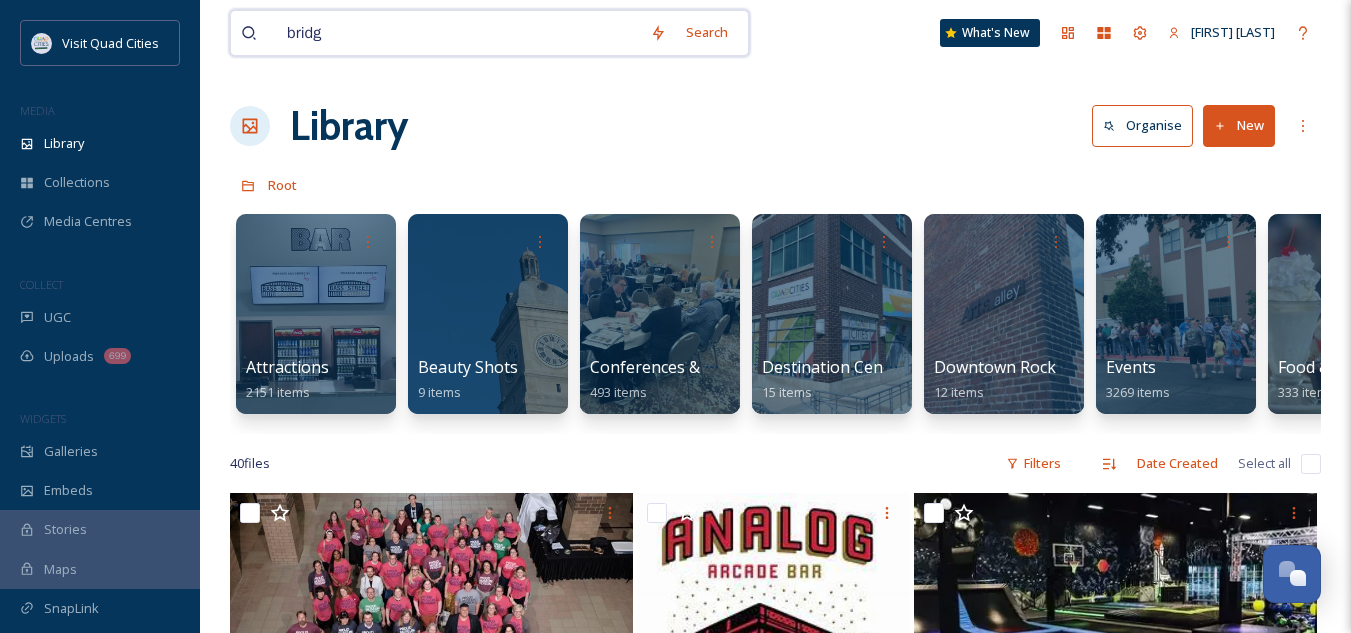 type on "bridge" 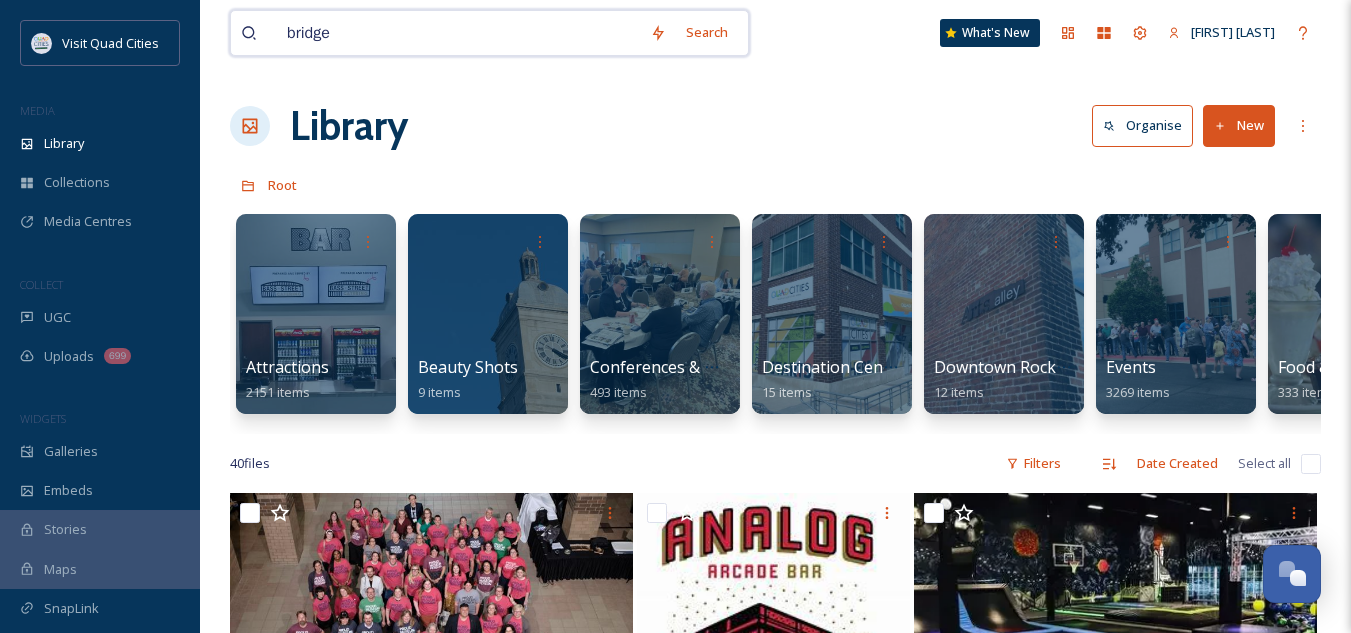type 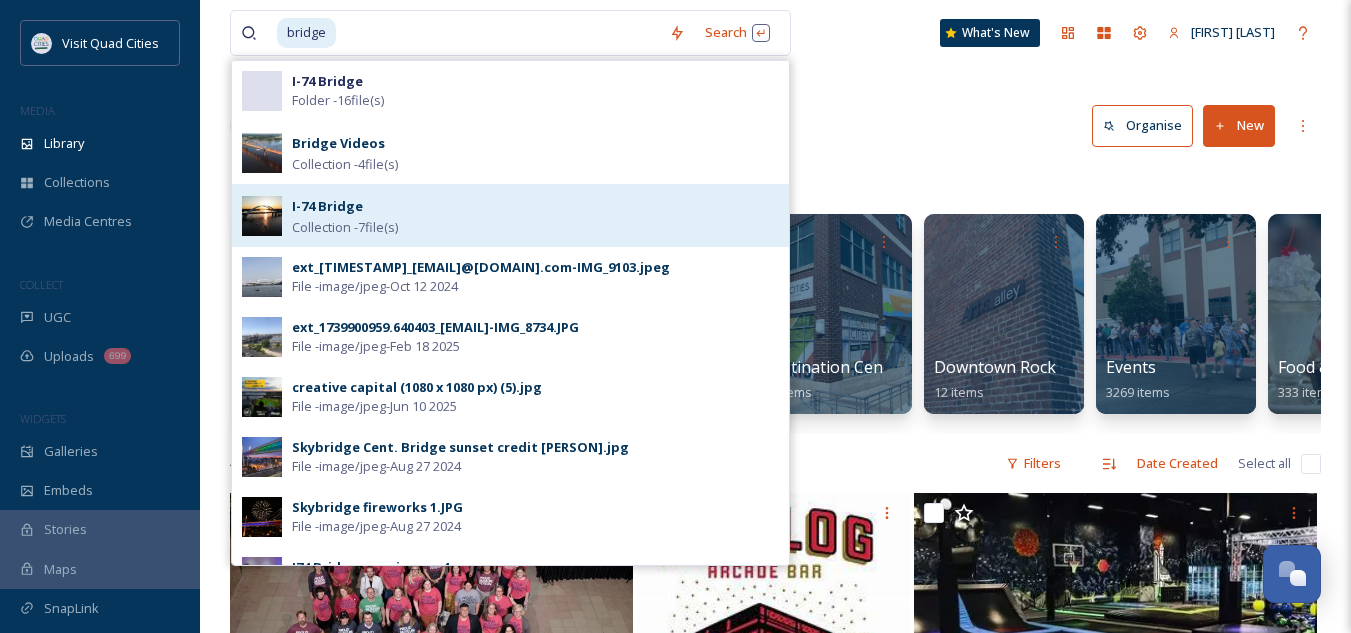 click on "I-74 Bridge" at bounding box center (327, 206) 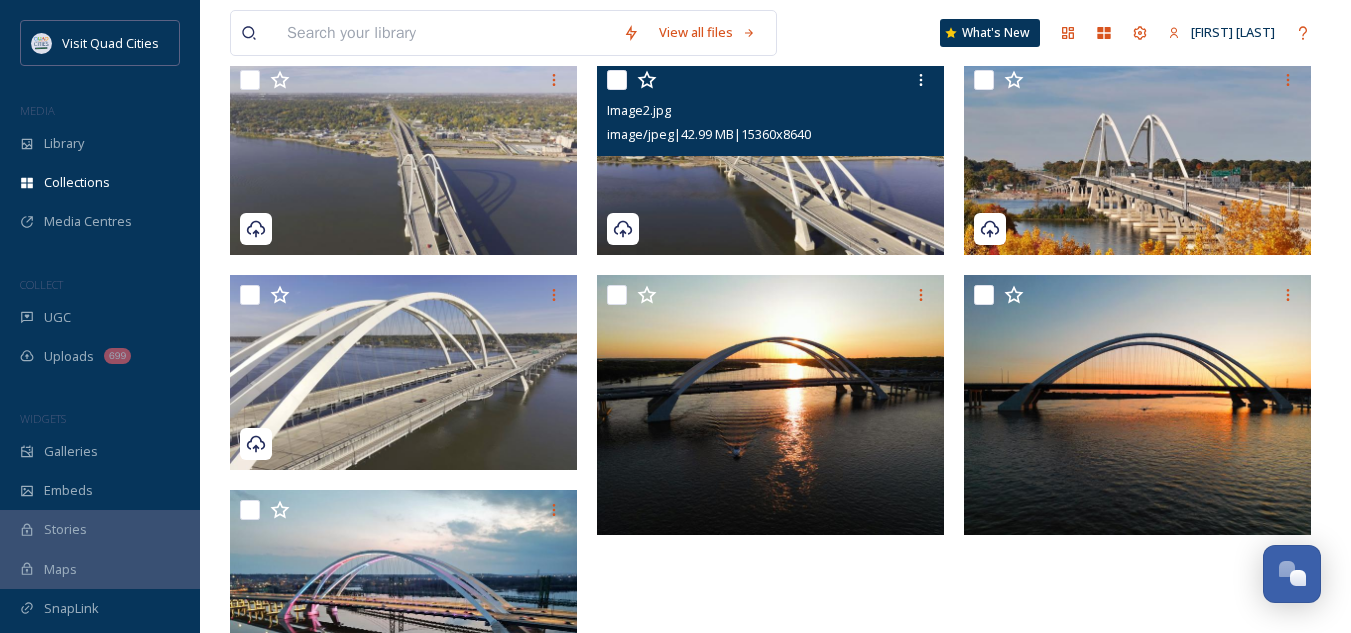 scroll, scrollTop: 272, scrollLeft: 0, axis: vertical 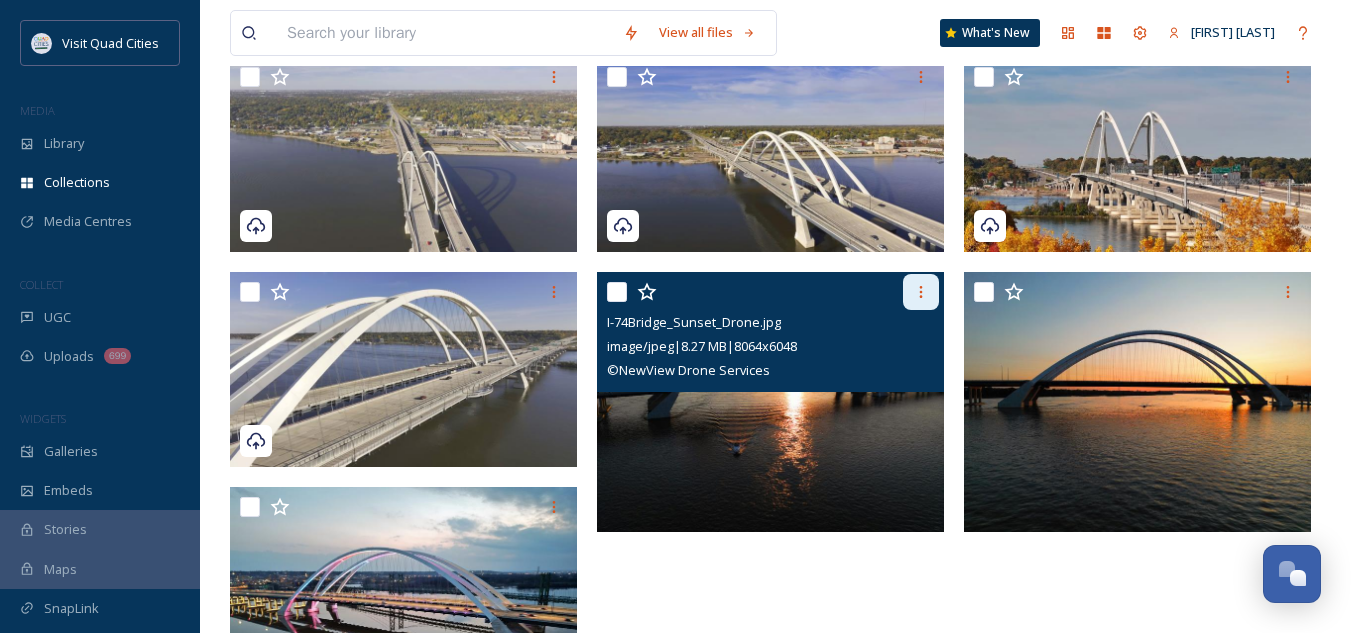click at bounding box center [921, 292] 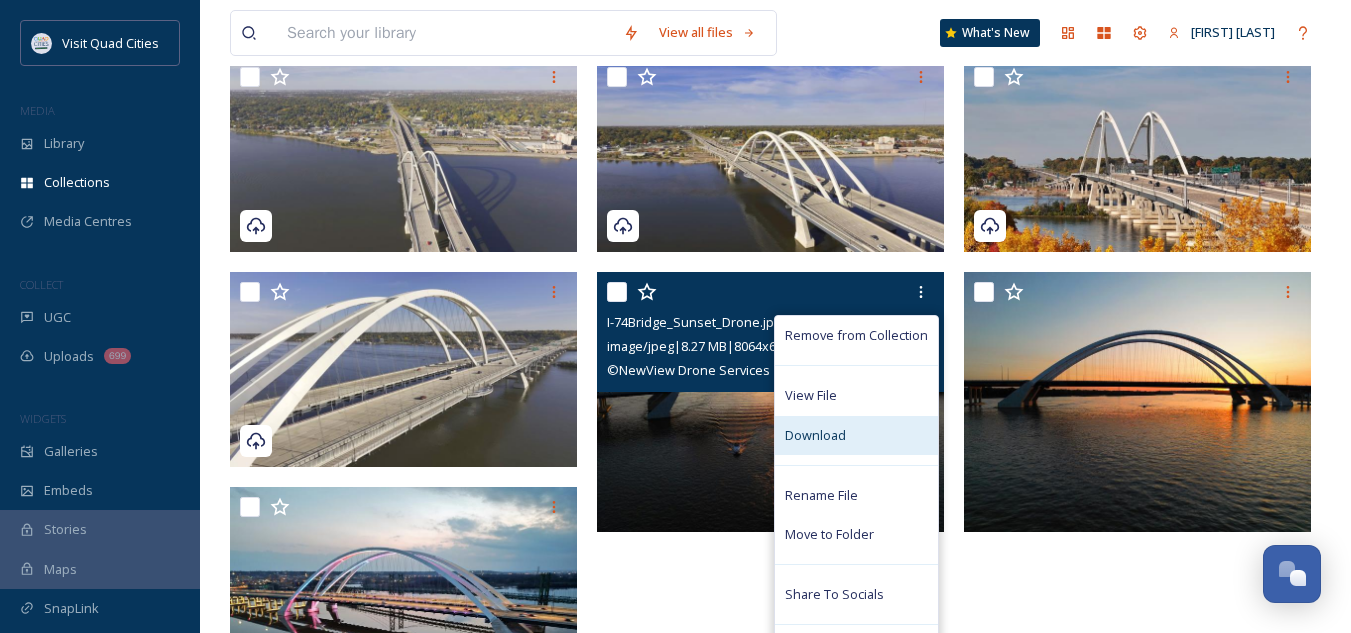 click on "Download" at bounding box center [815, 435] 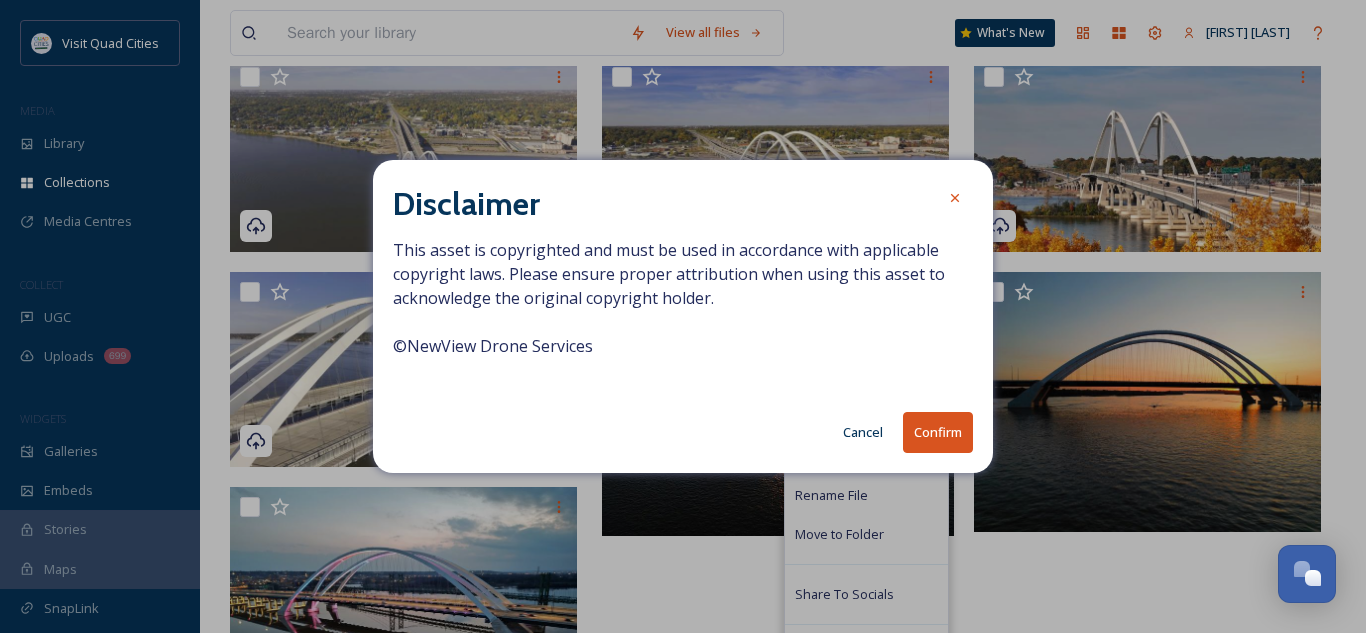 click on "Confirm" at bounding box center (938, 432) 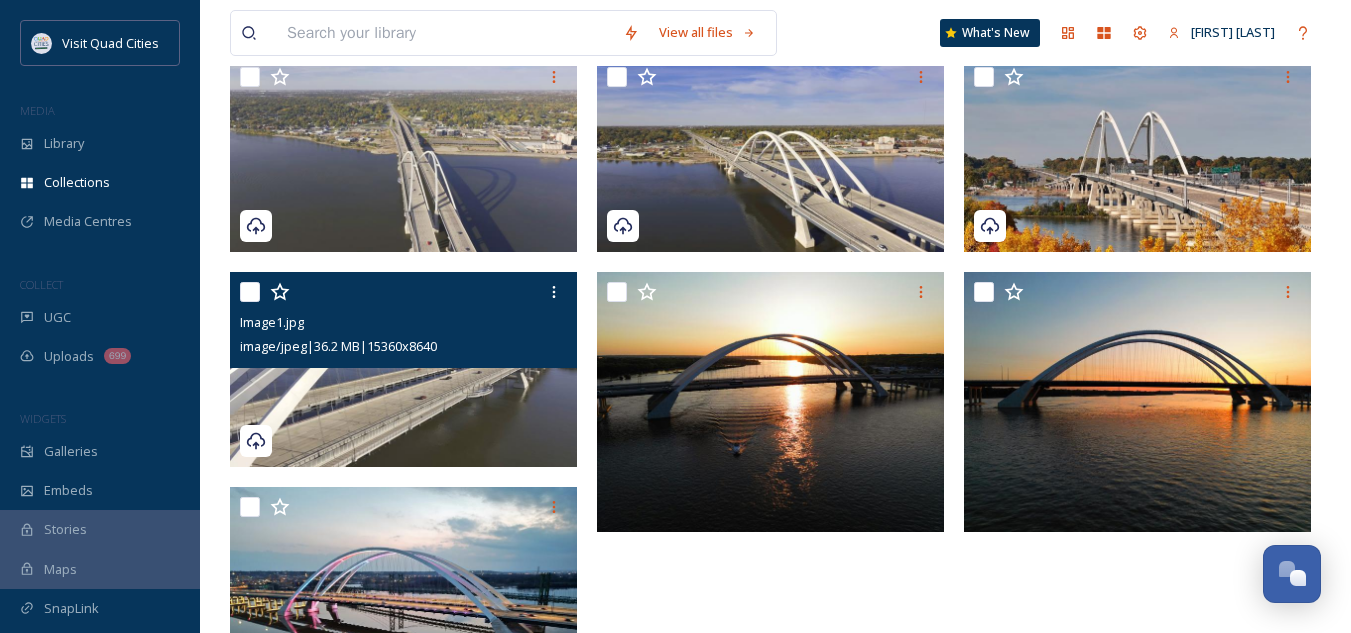 scroll, scrollTop: 0, scrollLeft: 0, axis: both 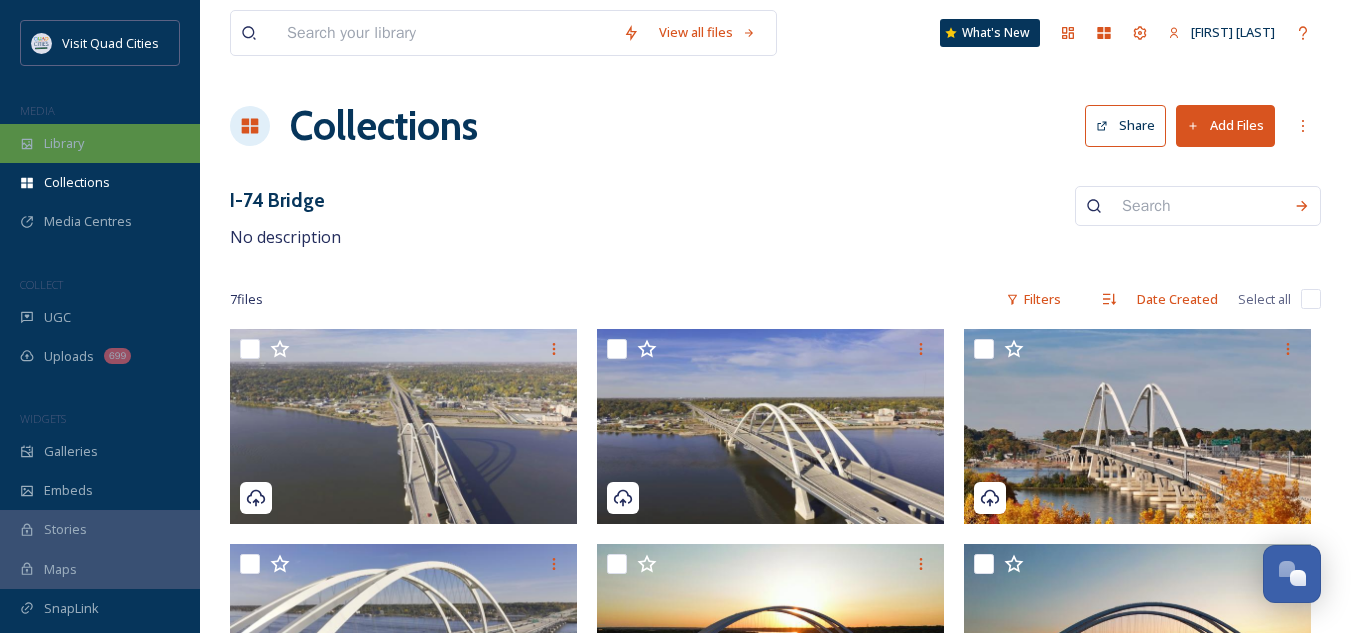 click on "Library" at bounding box center [100, 143] 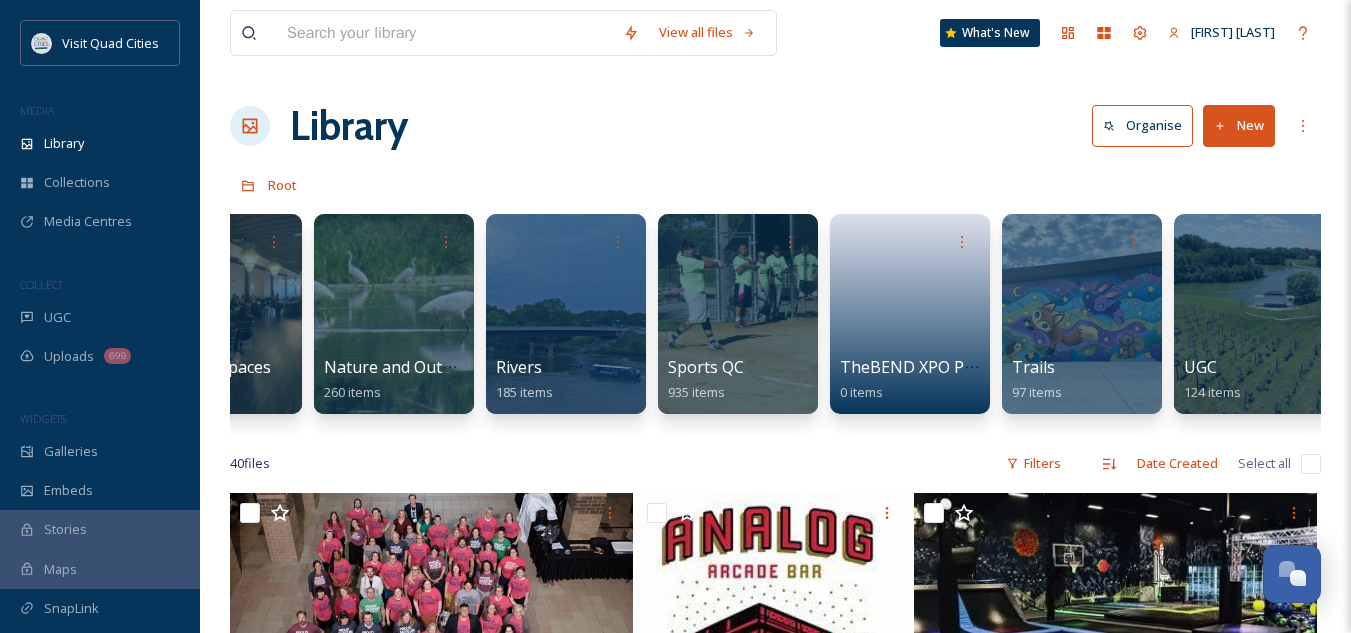 scroll, scrollTop: 0, scrollLeft: 2005, axis: horizontal 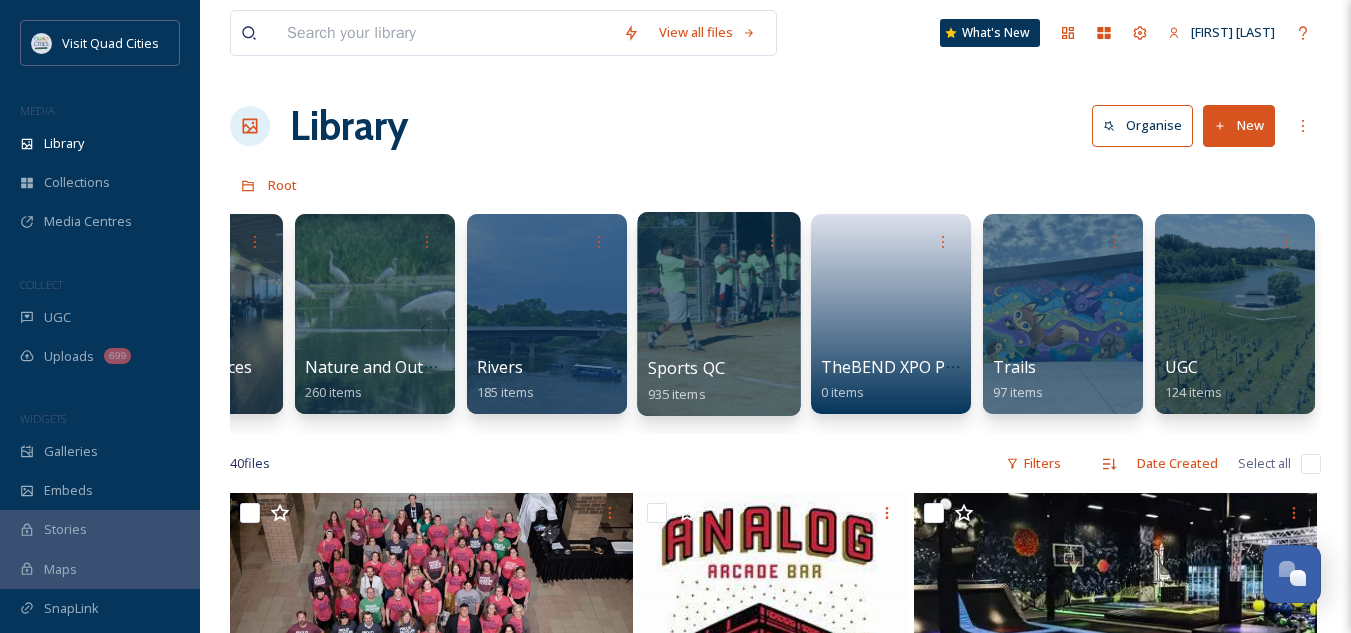 click on "Sports QC" at bounding box center (687, 368) 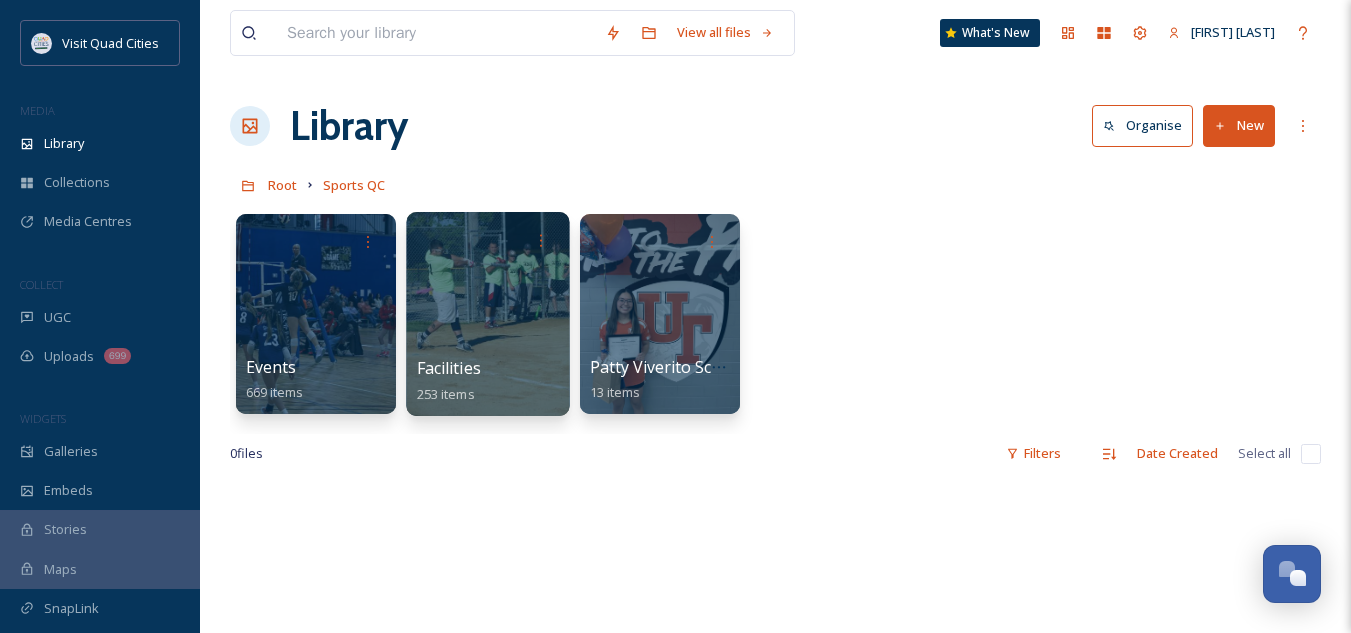click on "Facilities" at bounding box center [449, 368] 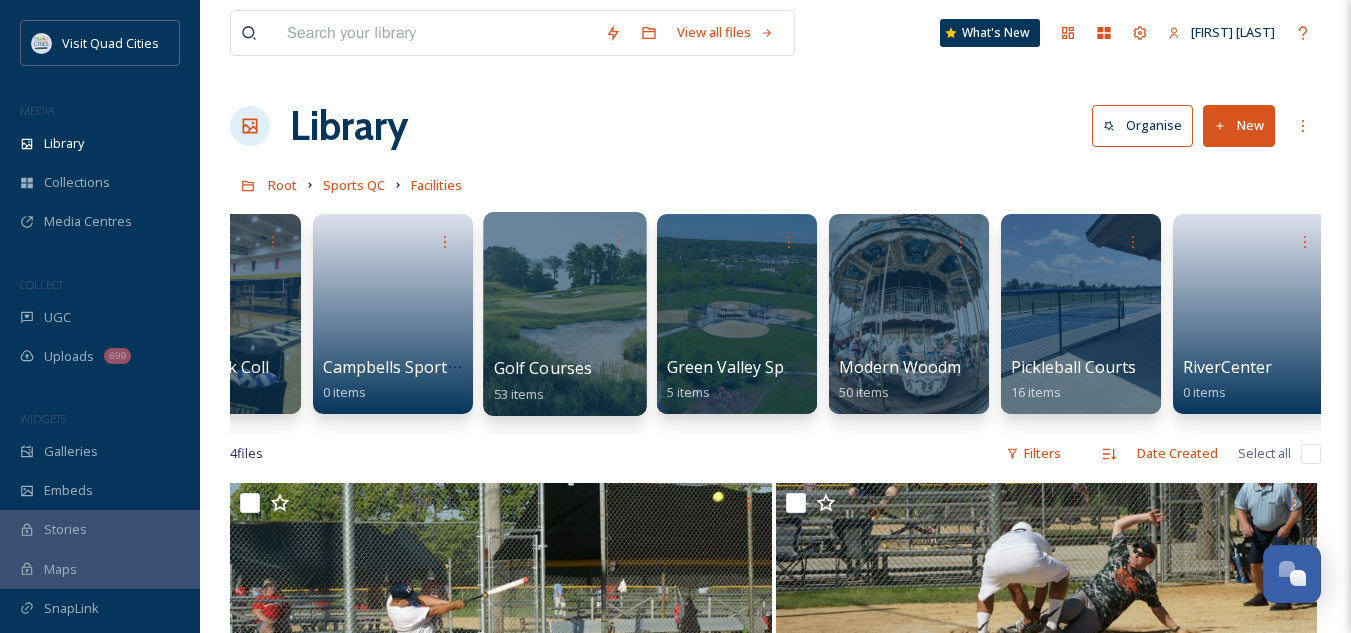 scroll, scrollTop: 0, scrollLeft: 268, axis: horizontal 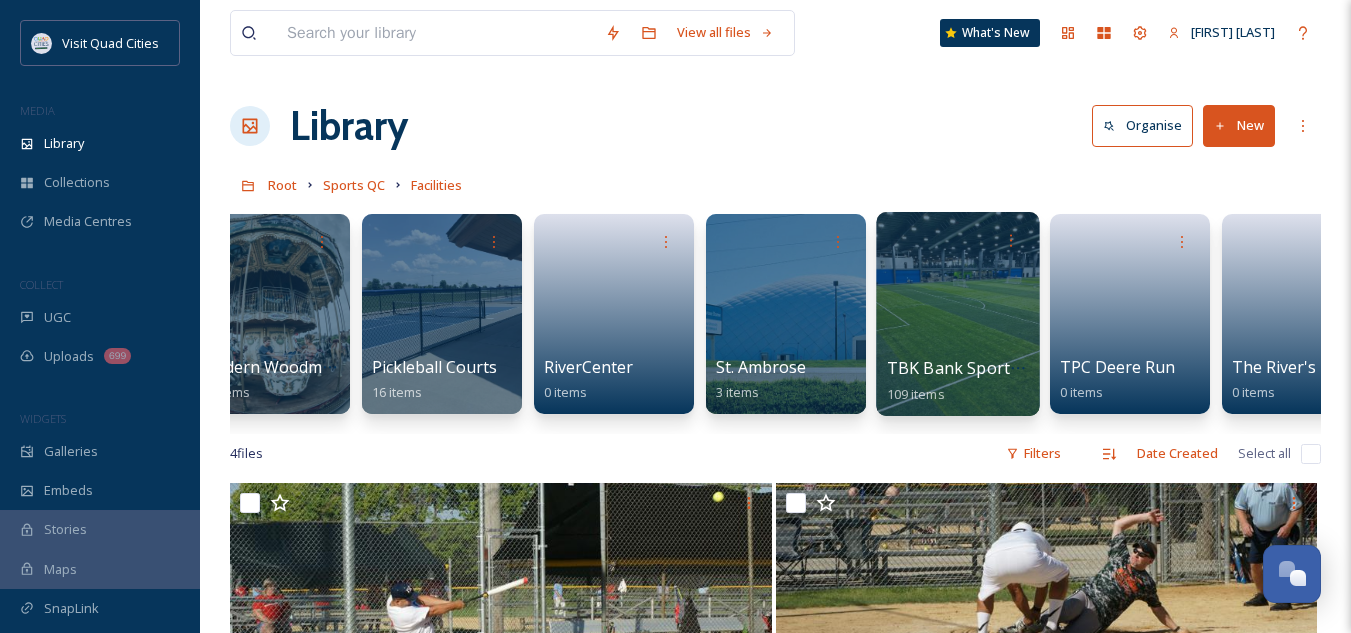 click on "TBK Bank Sports Complex" at bounding box center [988, 368] 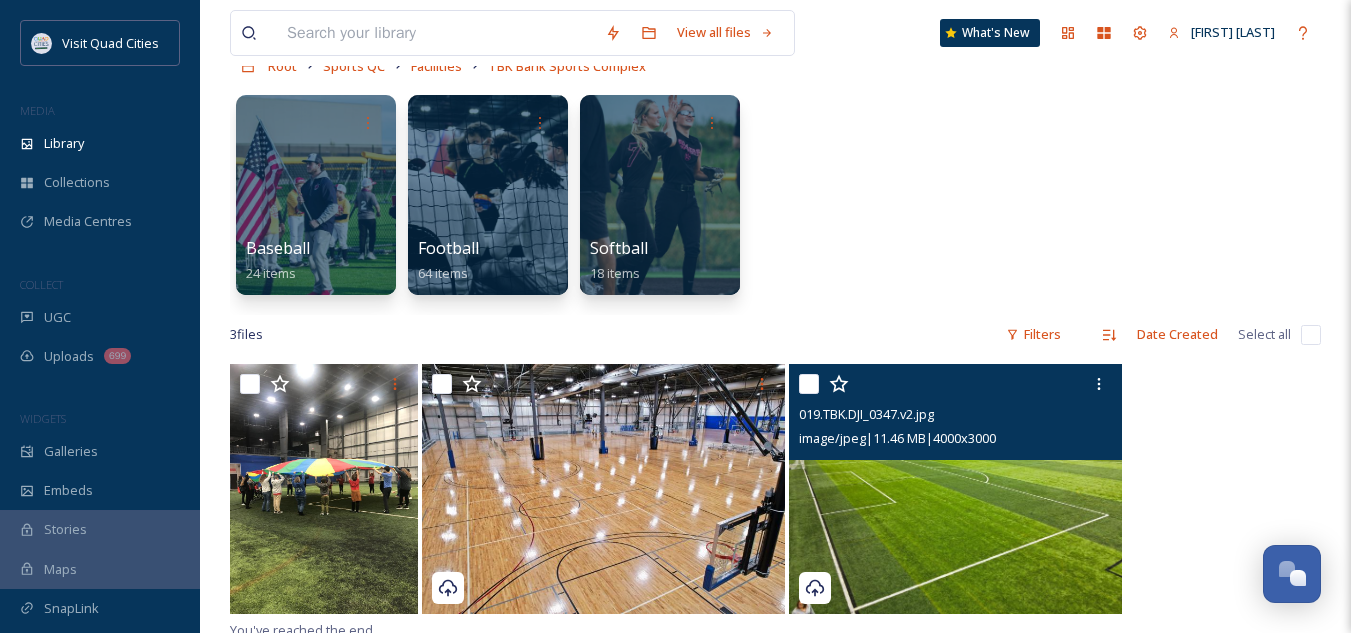 scroll, scrollTop: 0, scrollLeft: 0, axis: both 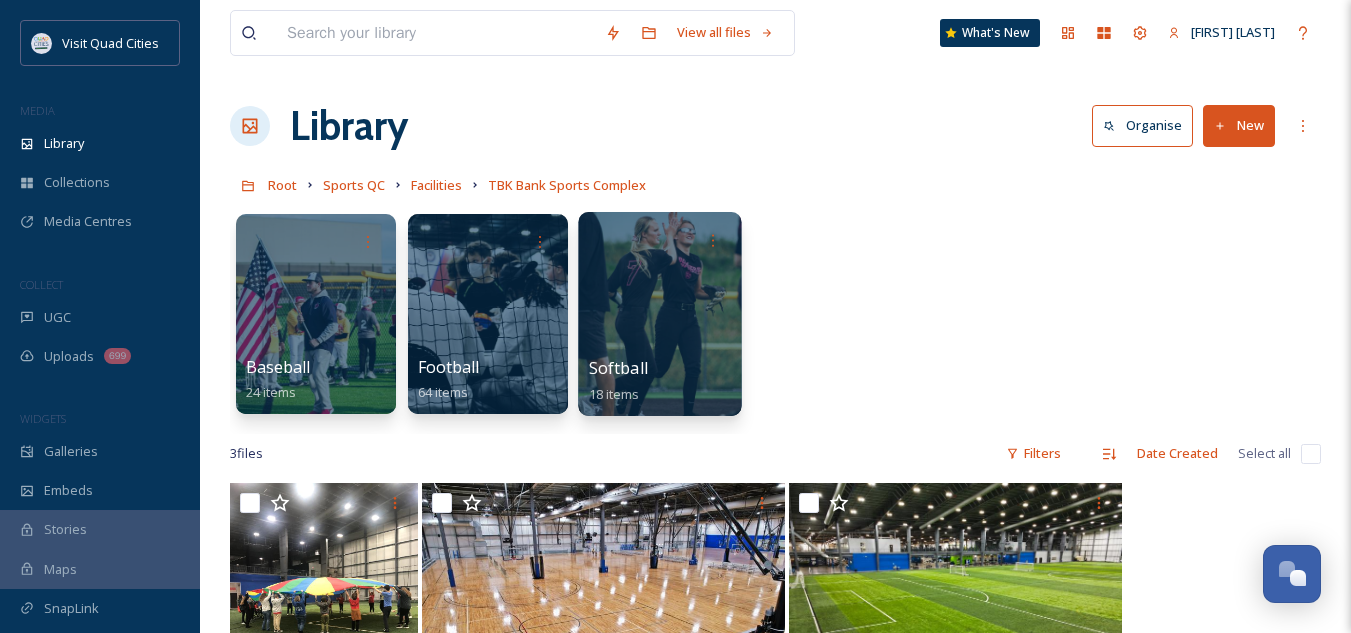 click on "Softball" at bounding box center [618, 368] 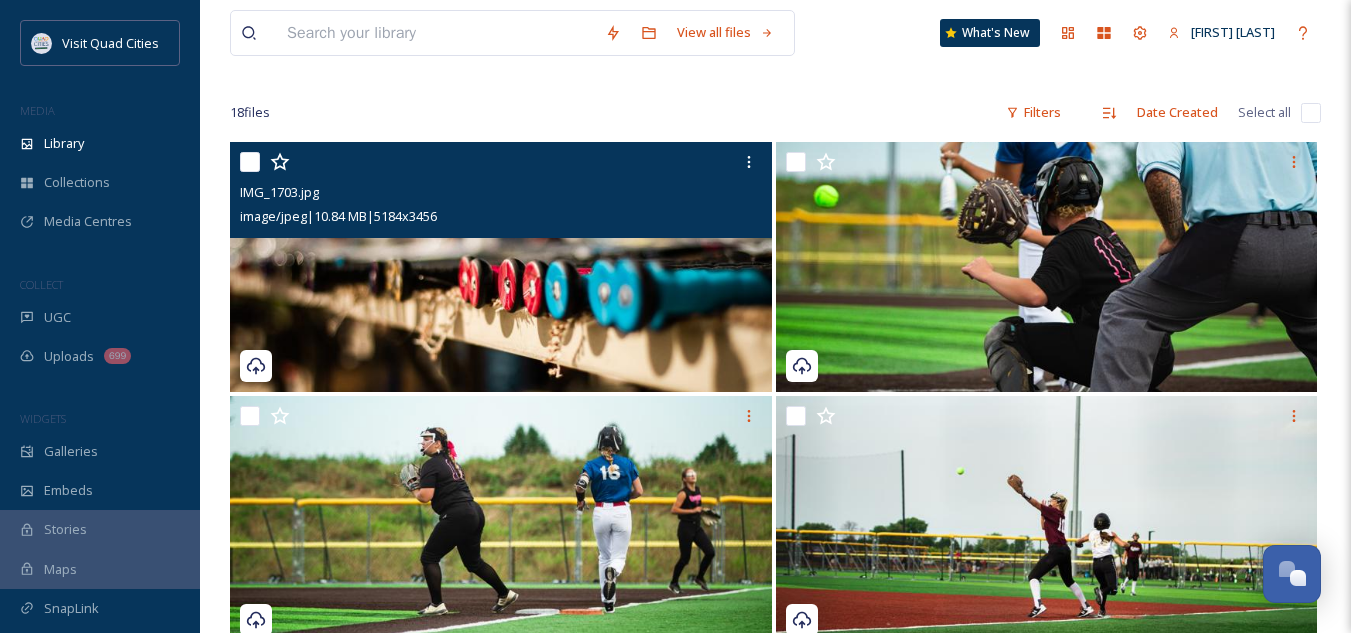 scroll, scrollTop: 0, scrollLeft: 0, axis: both 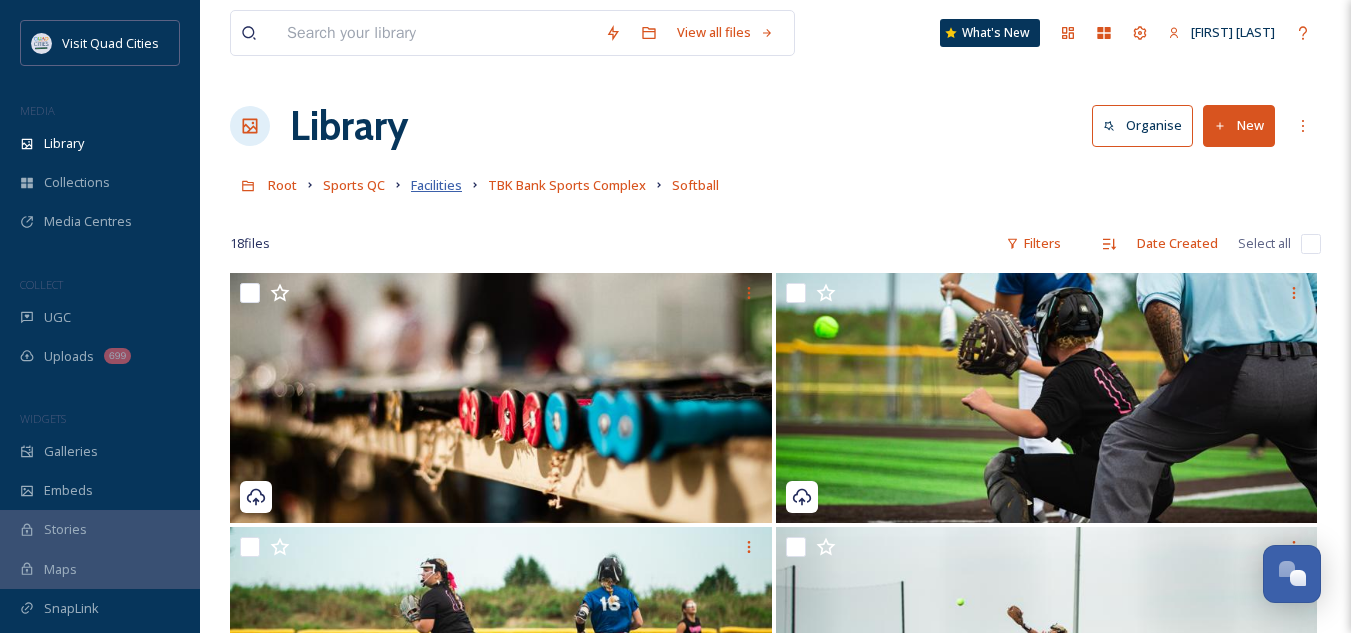click on "Facilities" at bounding box center [436, 185] 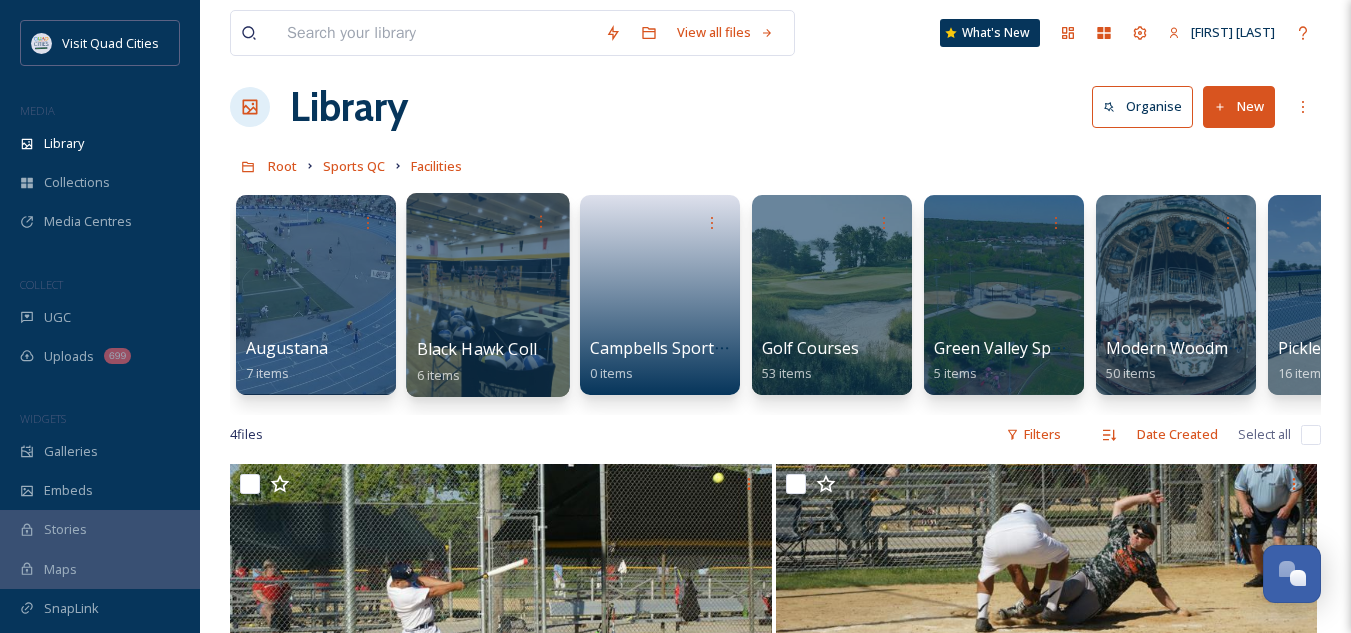scroll, scrollTop: 21, scrollLeft: 0, axis: vertical 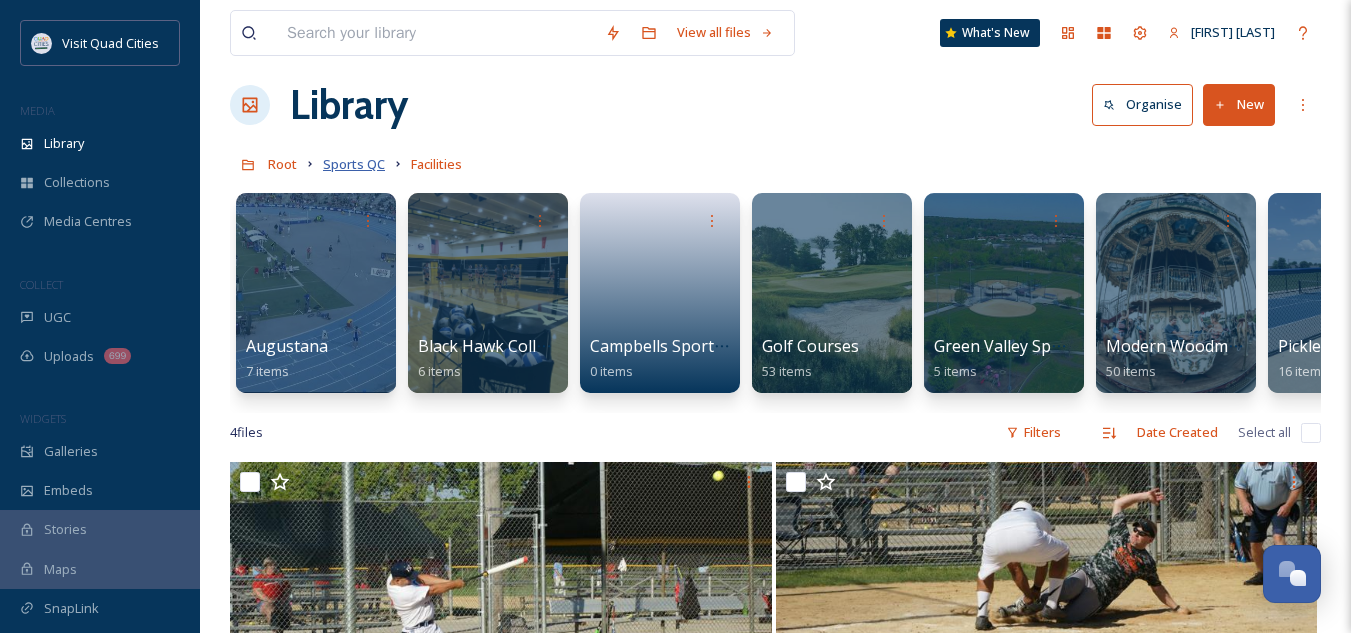 click on "Sports QC" at bounding box center [354, 164] 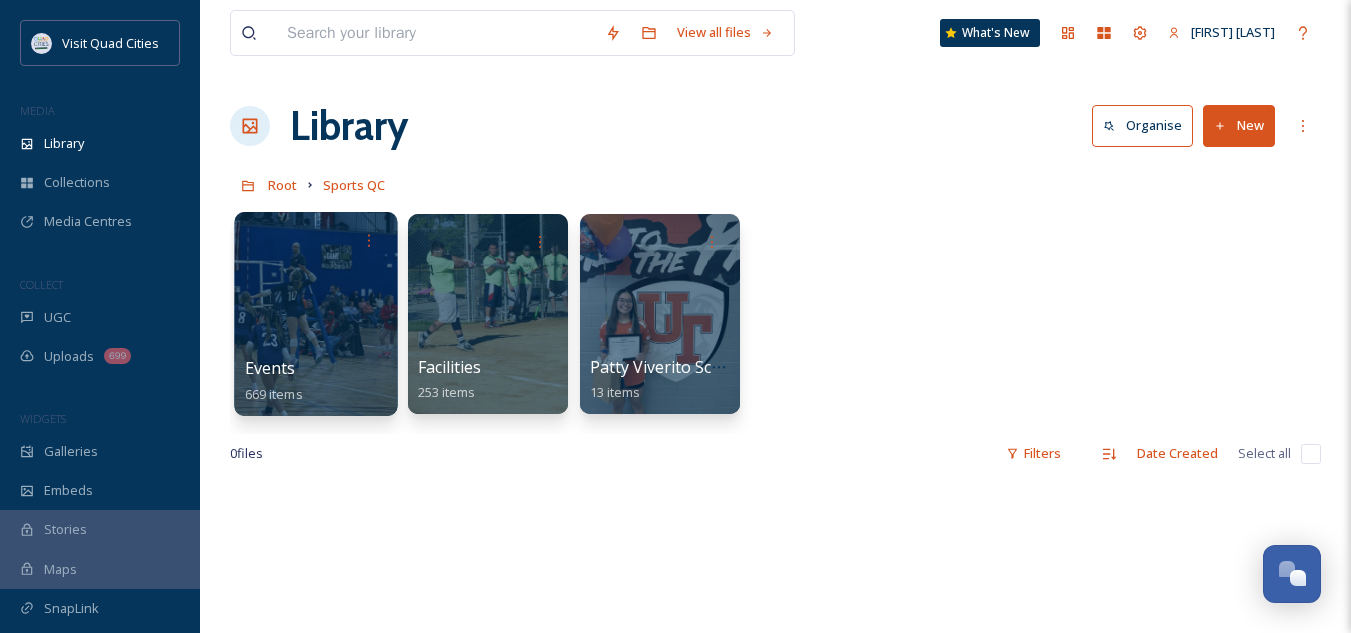 click on "Events" at bounding box center (270, 368) 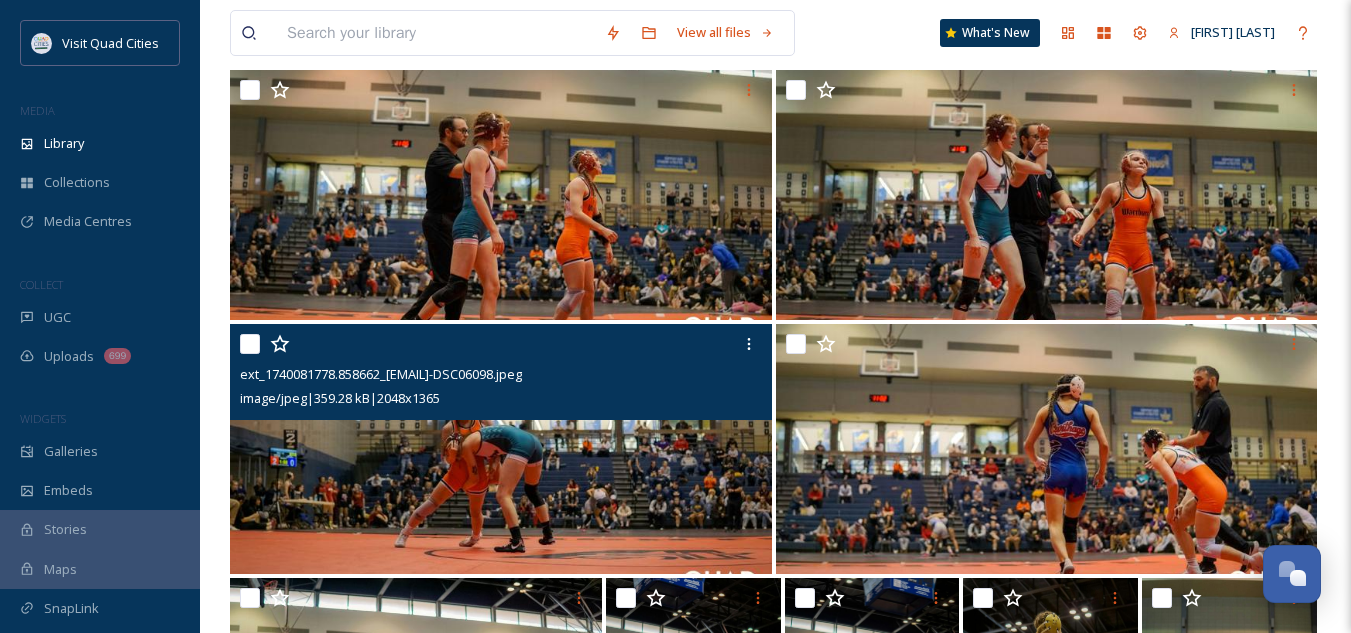 scroll, scrollTop: 9124, scrollLeft: 0, axis: vertical 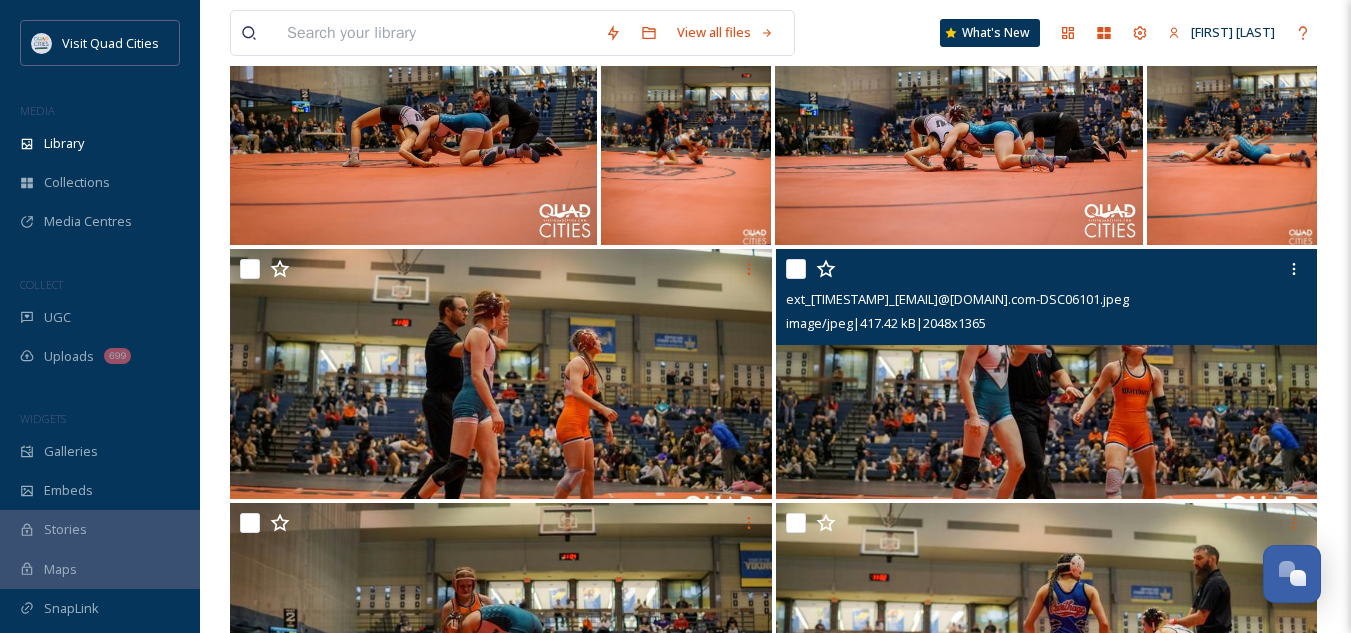 click at bounding box center (1047, 374) 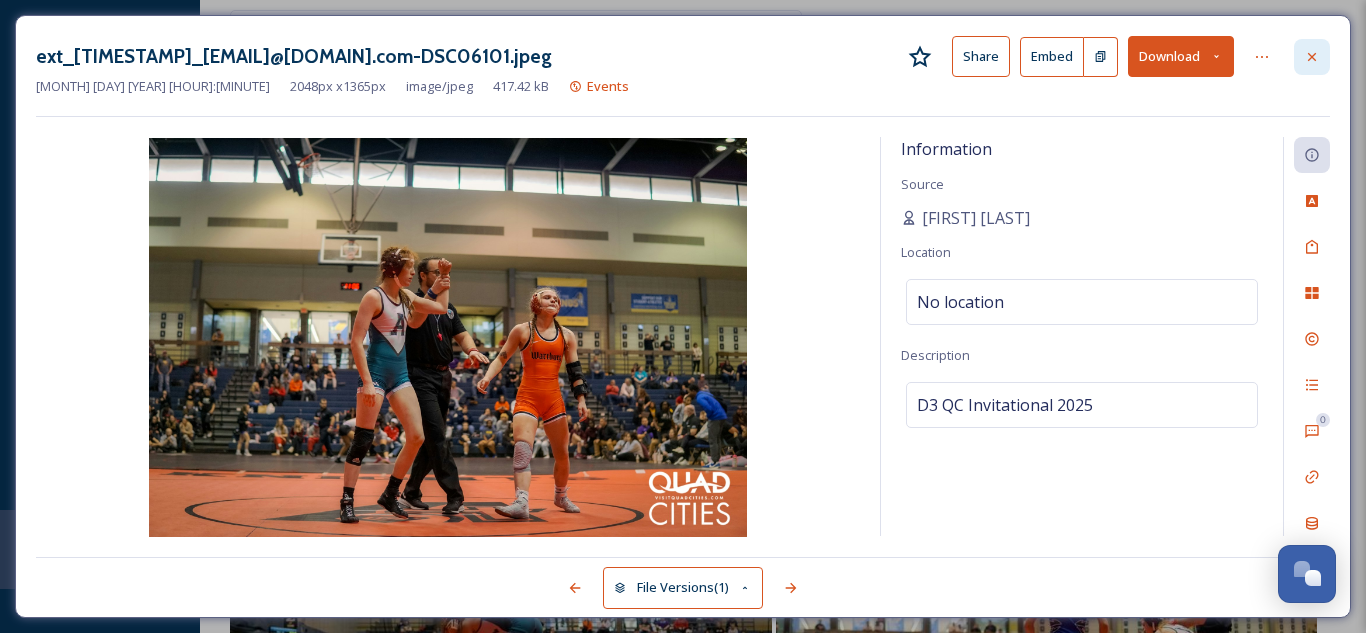 click 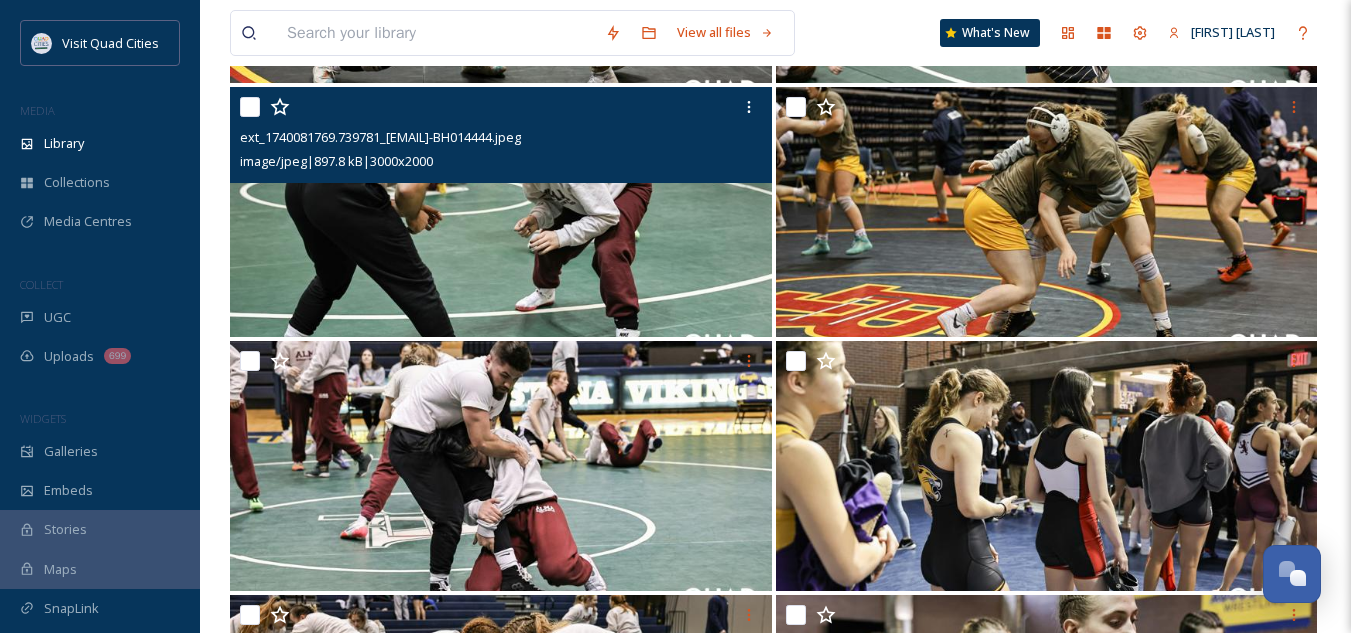 scroll, scrollTop: 12330, scrollLeft: 0, axis: vertical 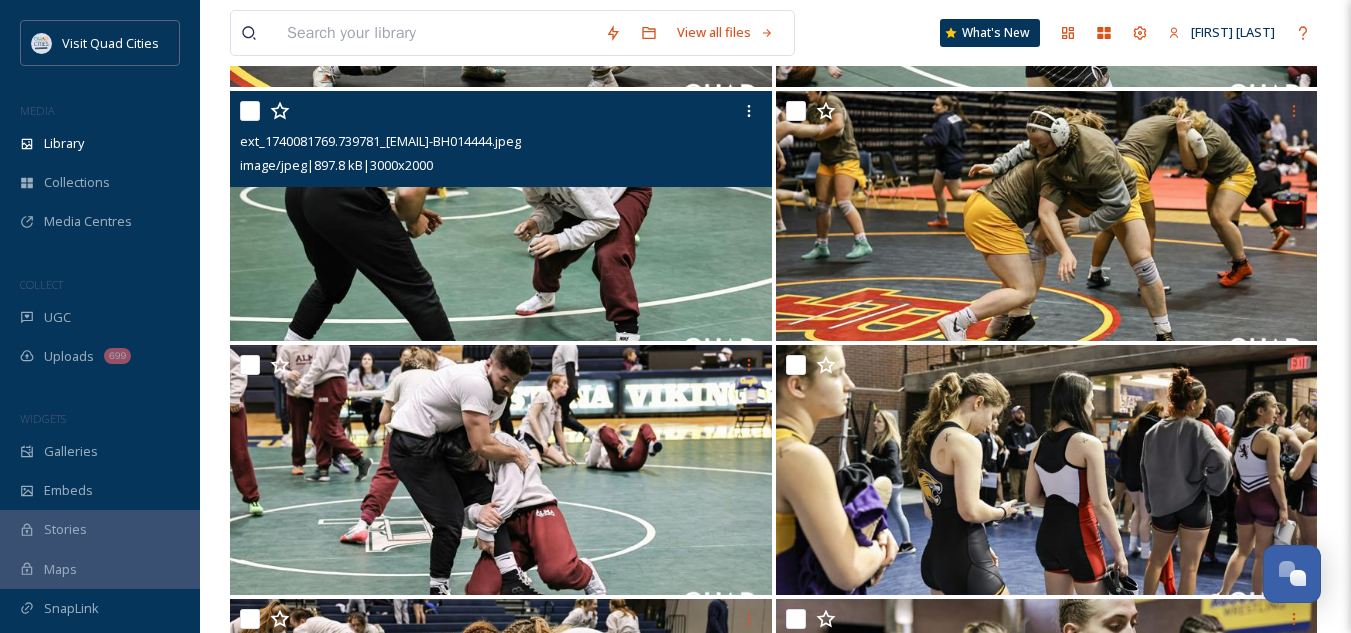 click at bounding box center [501, 216] 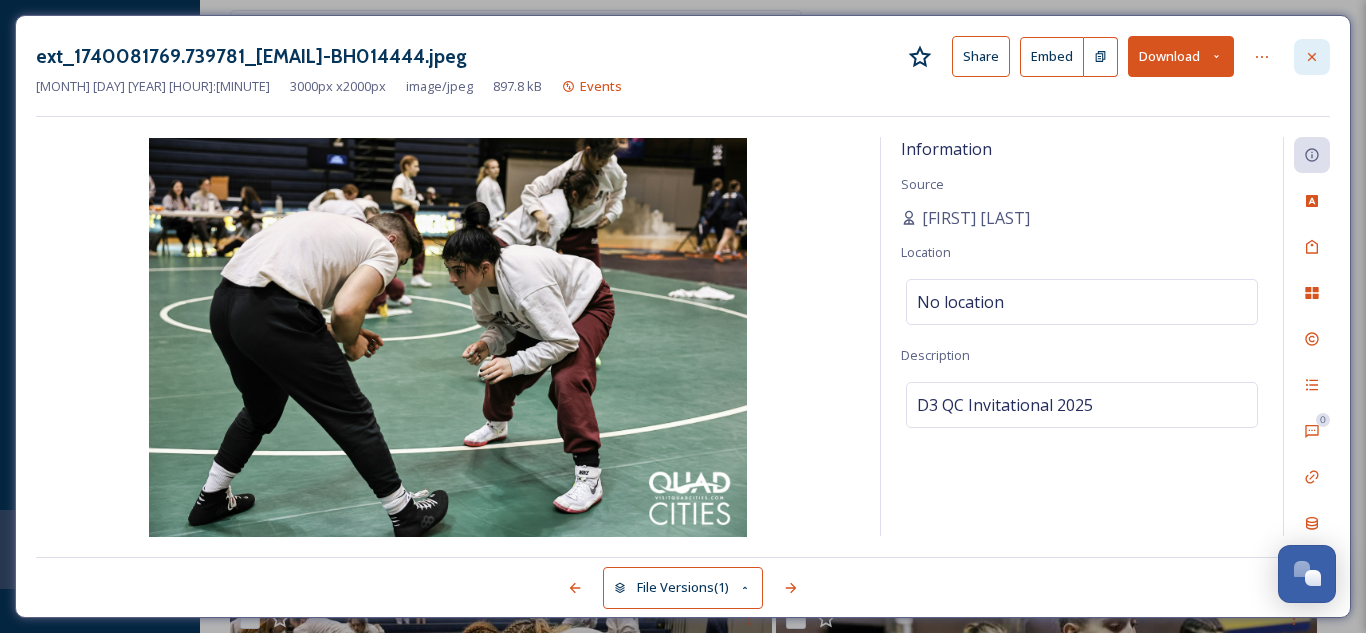 click 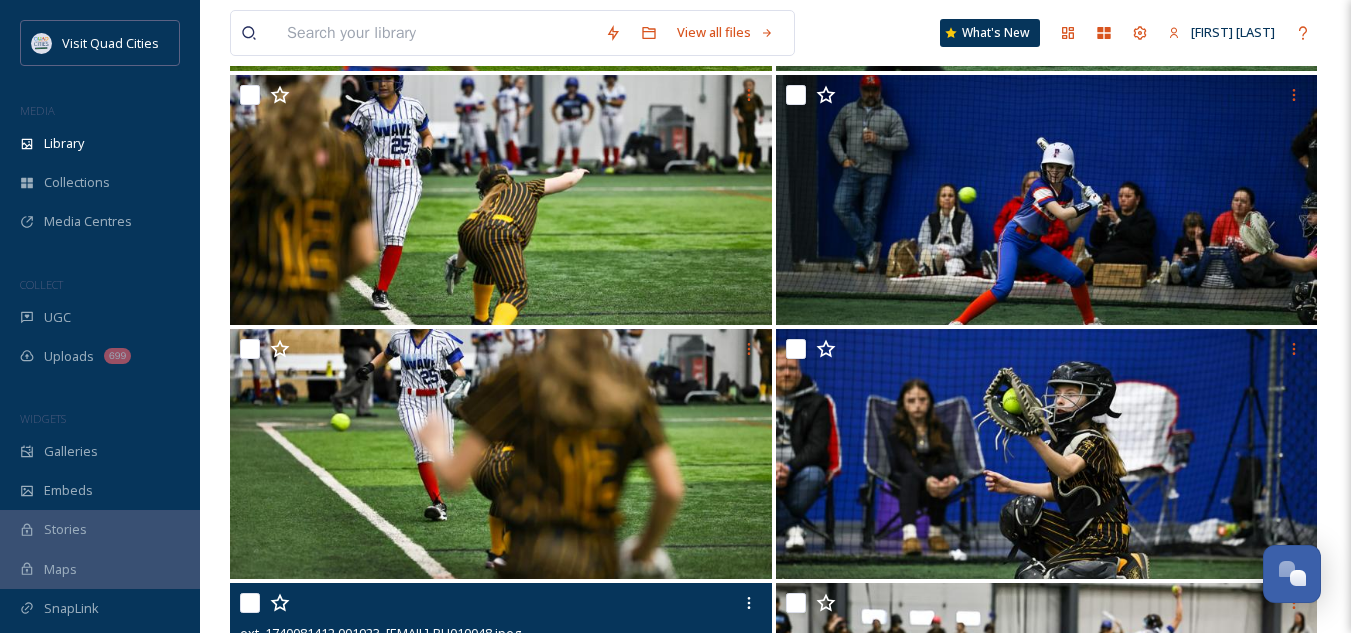 scroll, scrollTop: 15126, scrollLeft: 0, axis: vertical 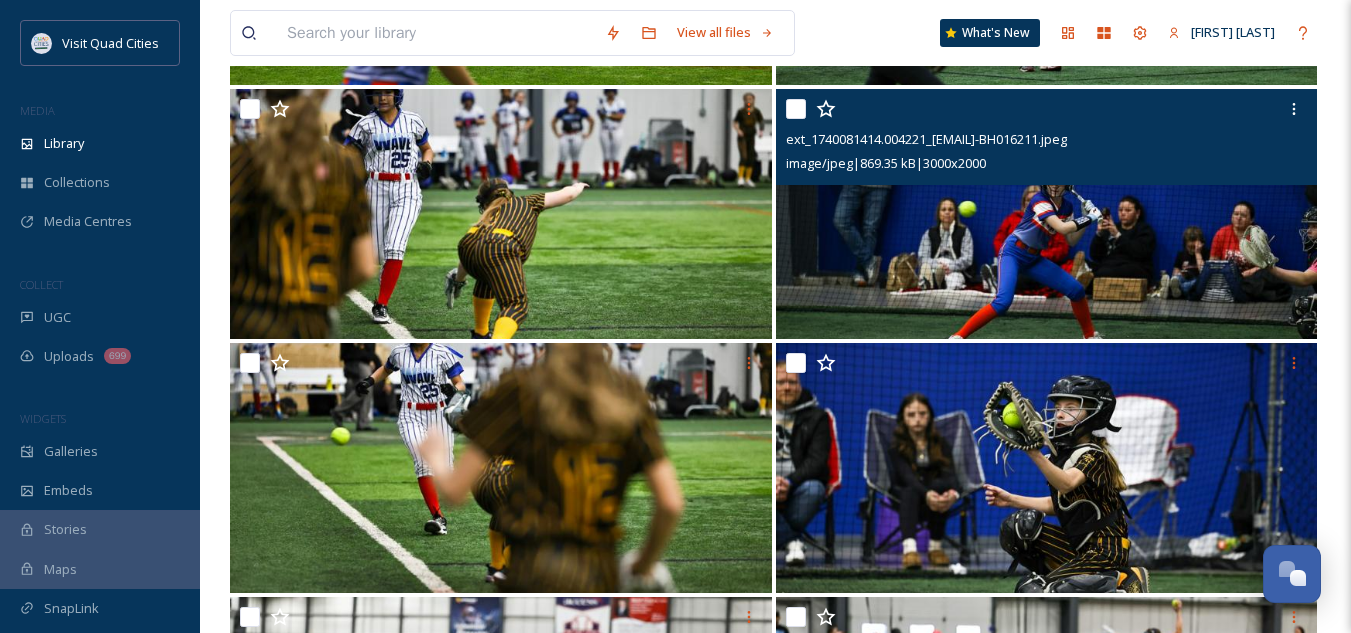 click at bounding box center (1047, 214) 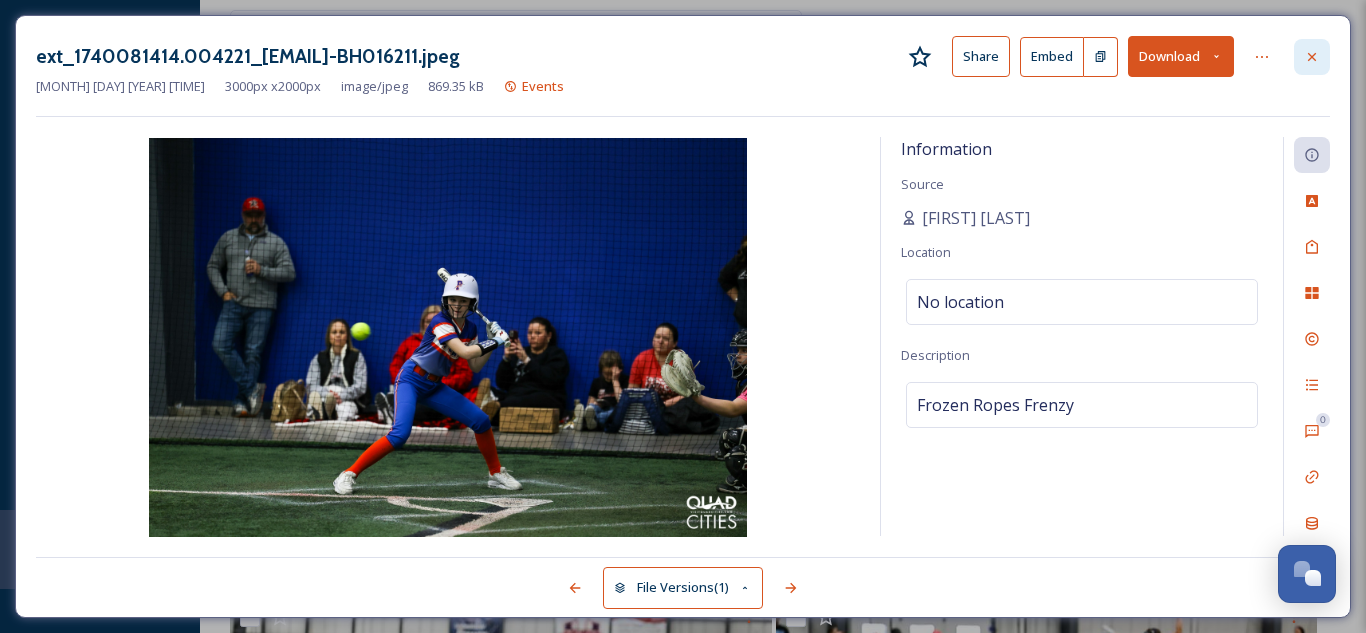 click at bounding box center (1312, 57) 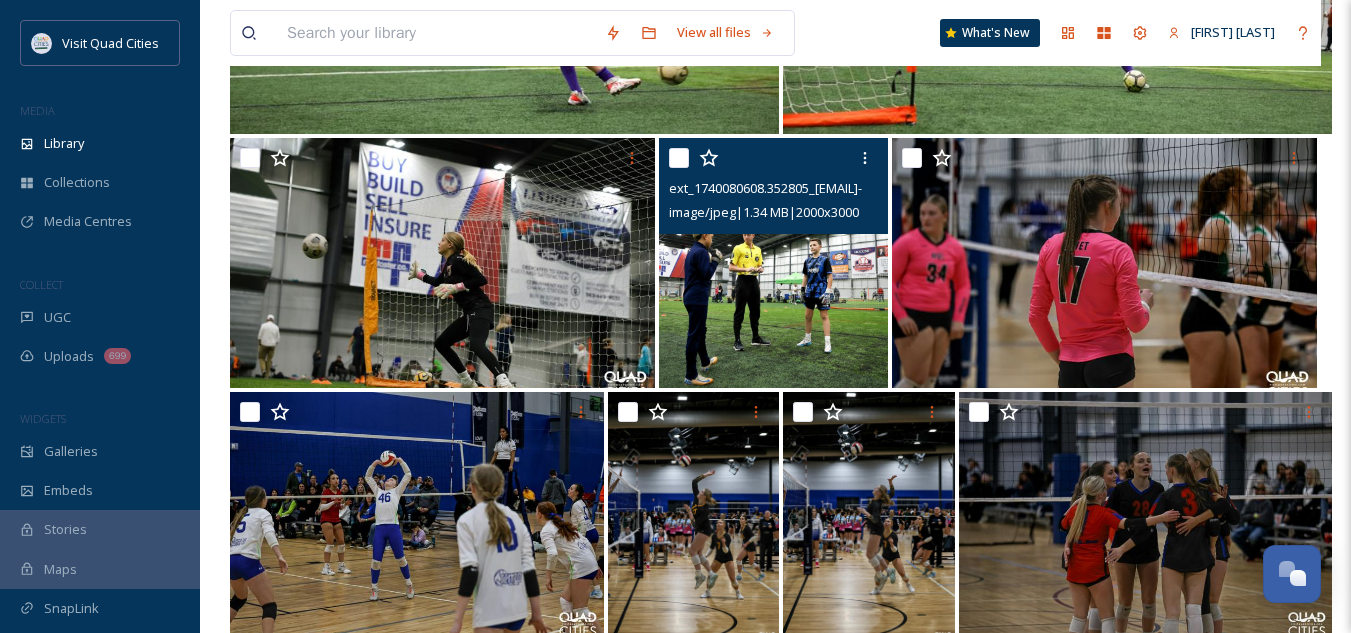 scroll, scrollTop: 29300, scrollLeft: 0, axis: vertical 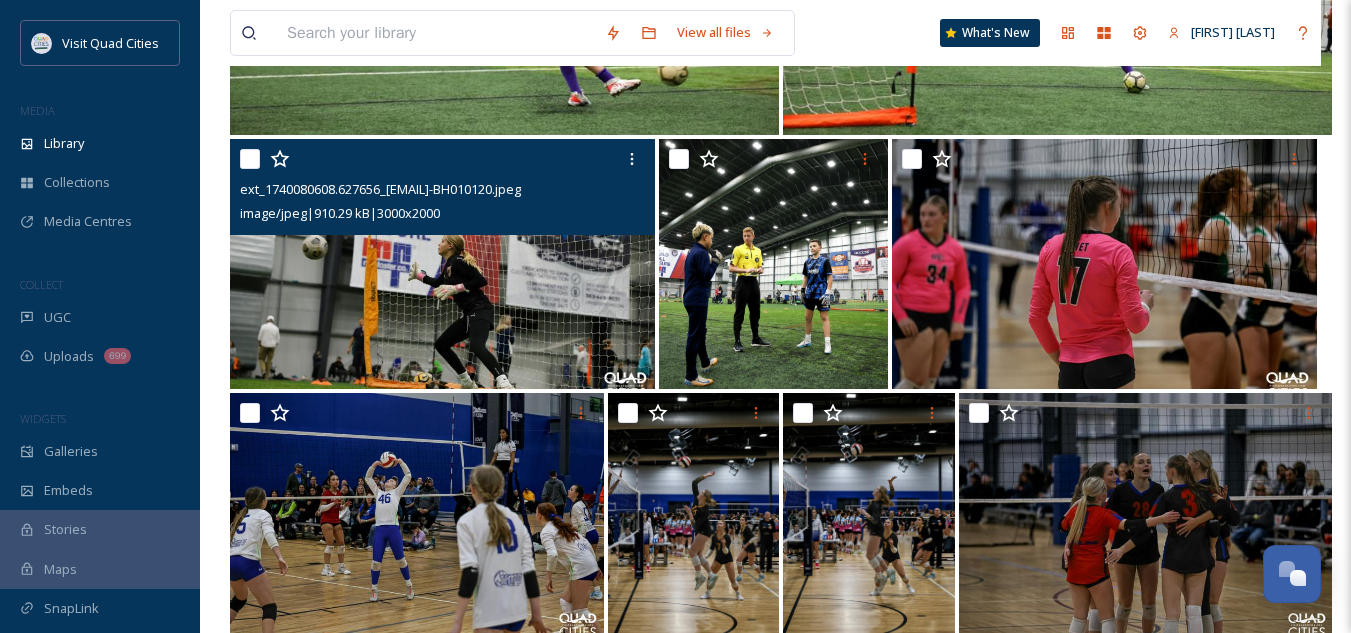 click at bounding box center [442, 264] 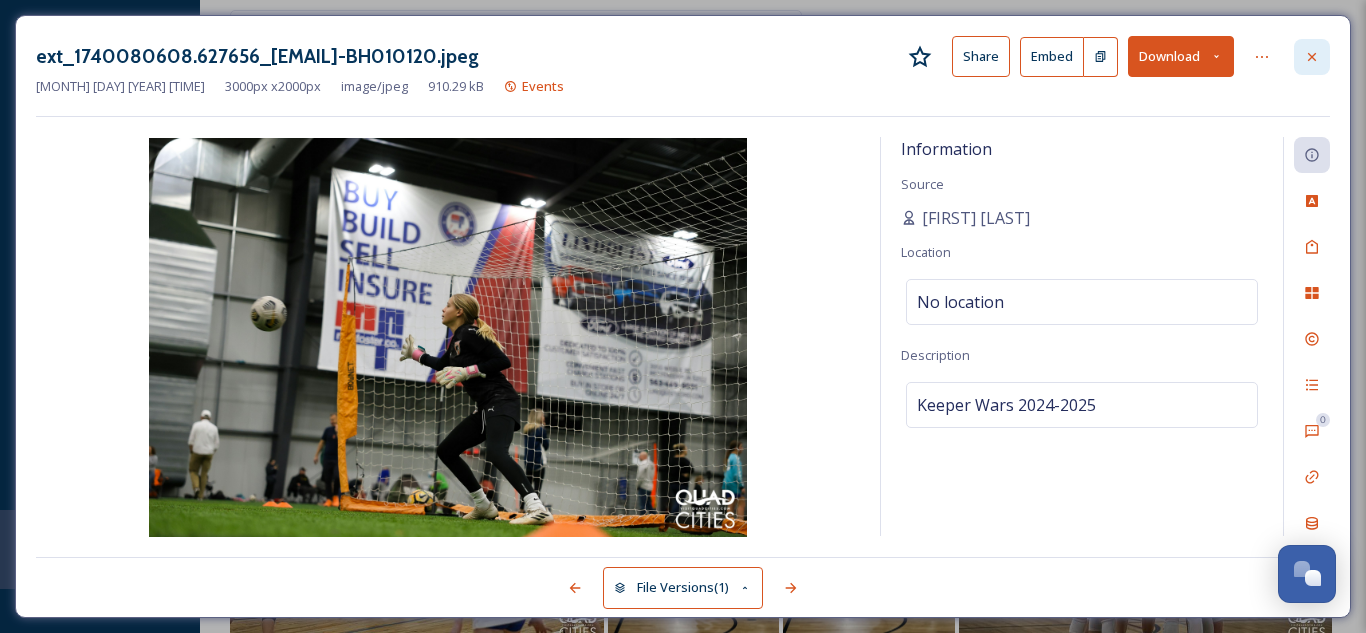 click 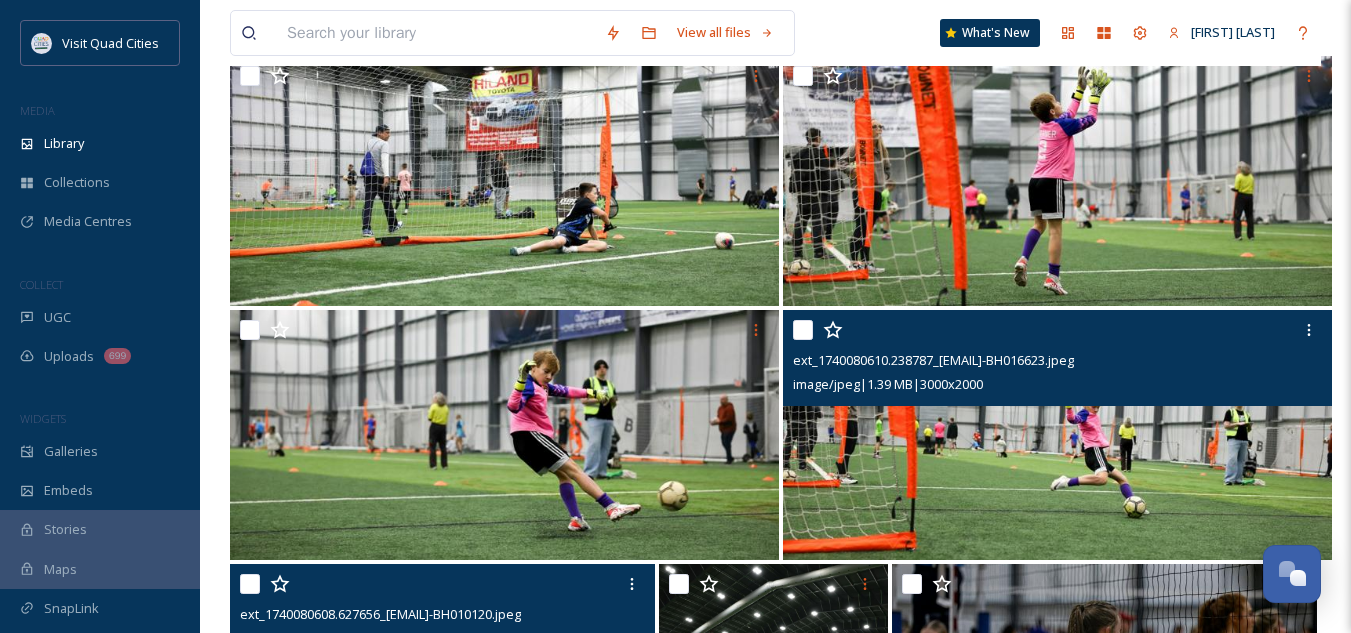 scroll, scrollTop: 28874, scrollLeft: 0, axis: vertical 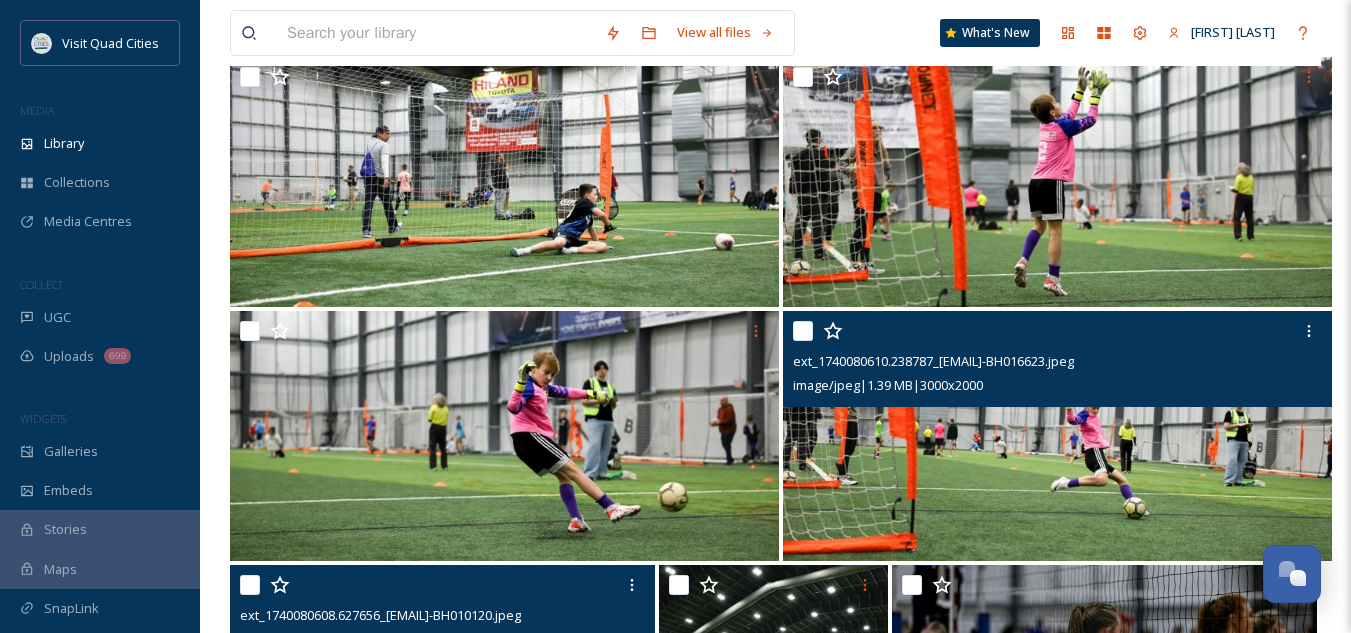 click at bounding box center (1057, 436) 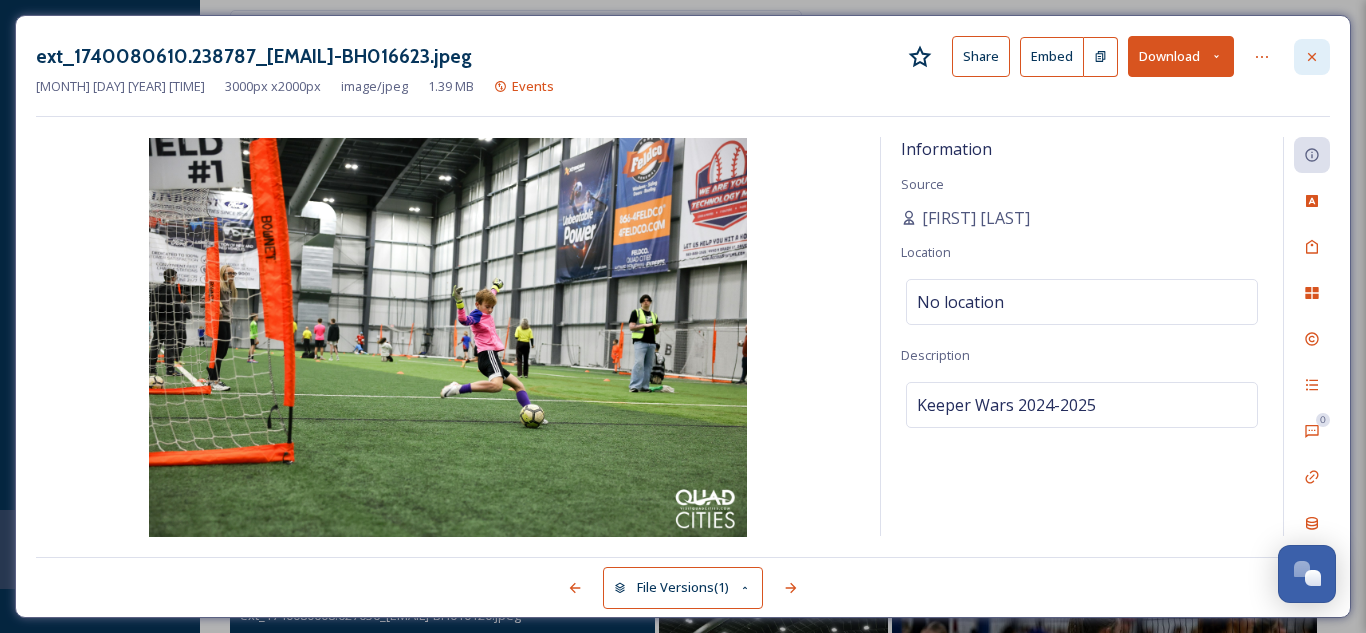 click at bounding box center (1312, 57) 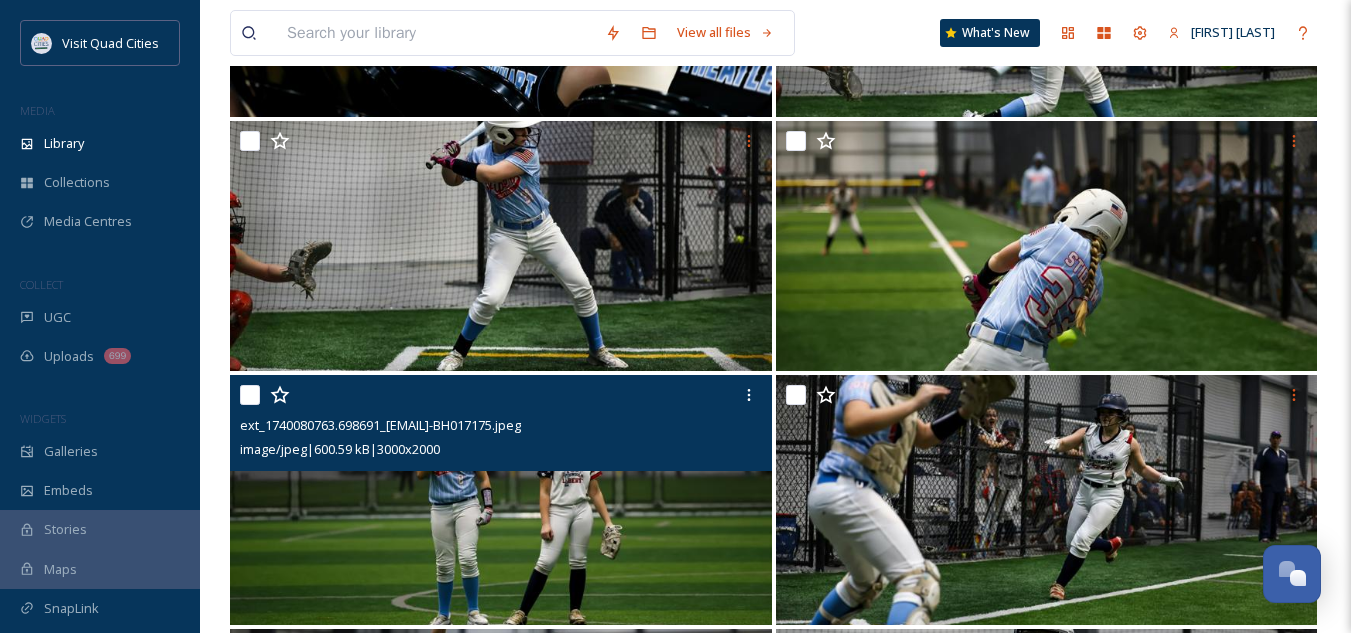 scroll, scrollTop: 23223, scrollLeft: 0, axis: vertical 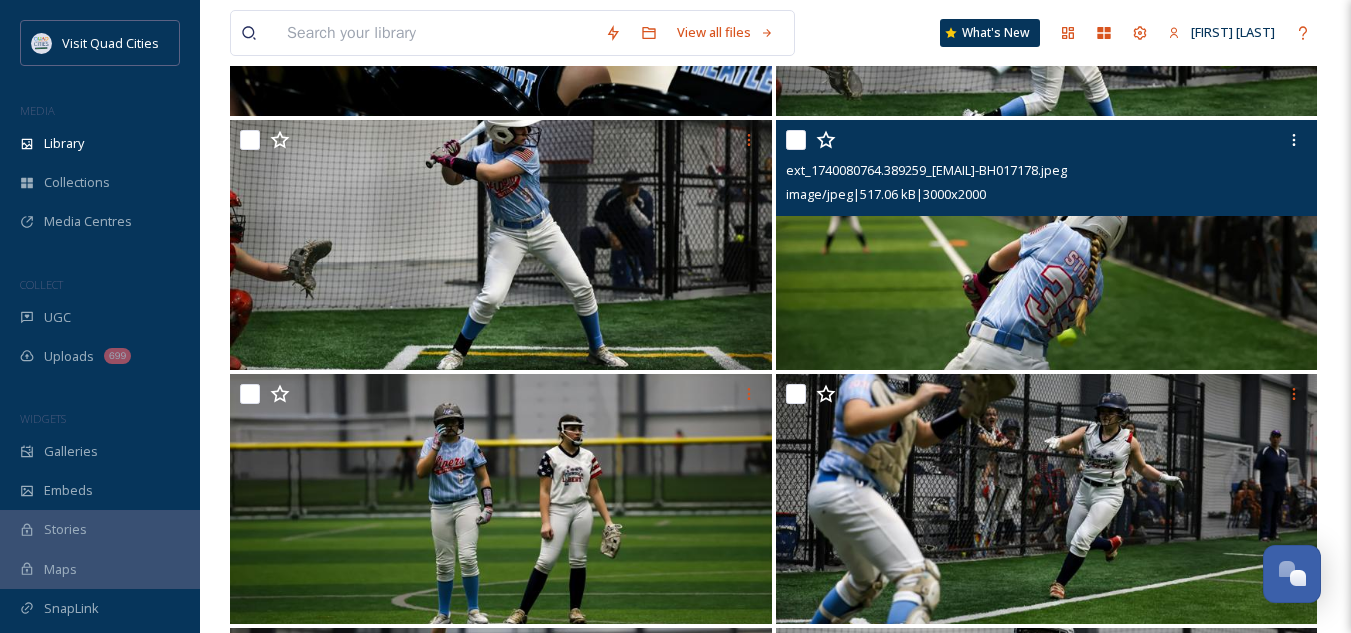 click at bounding box center [1047, 245] 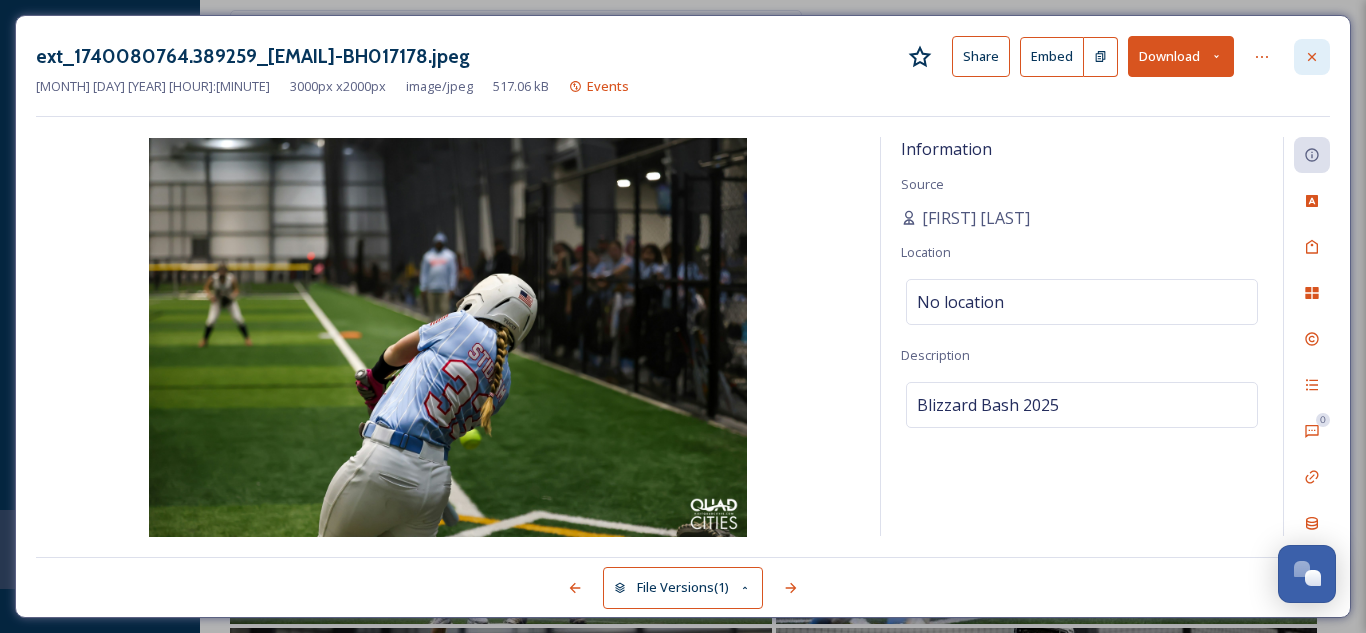 click 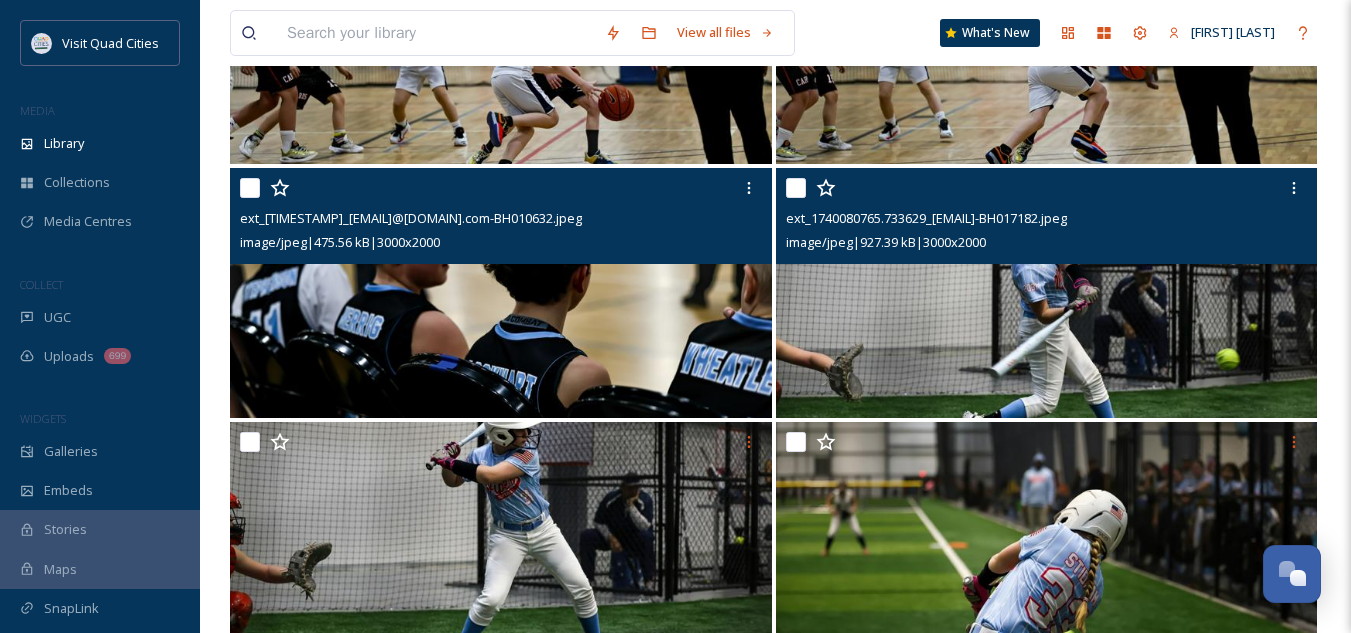 scroll, scrollTop: 22920, scrollLeft: 0, axis: vertical 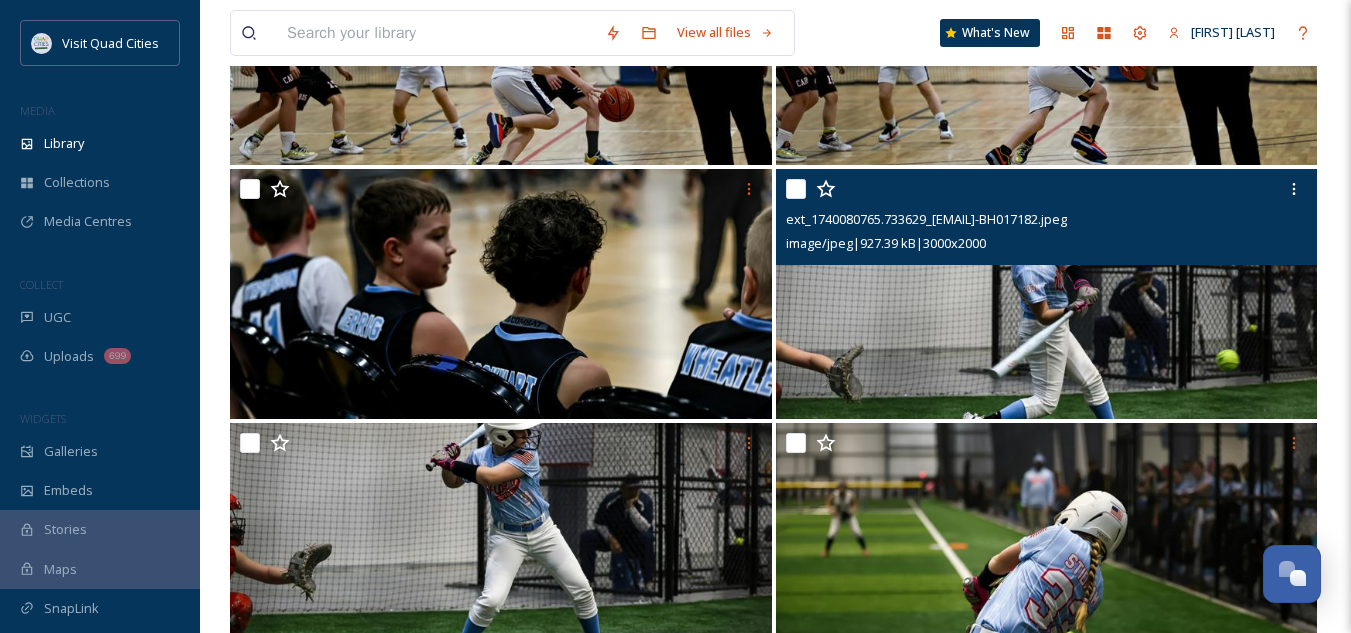 click at bounding box center (1047, 294) 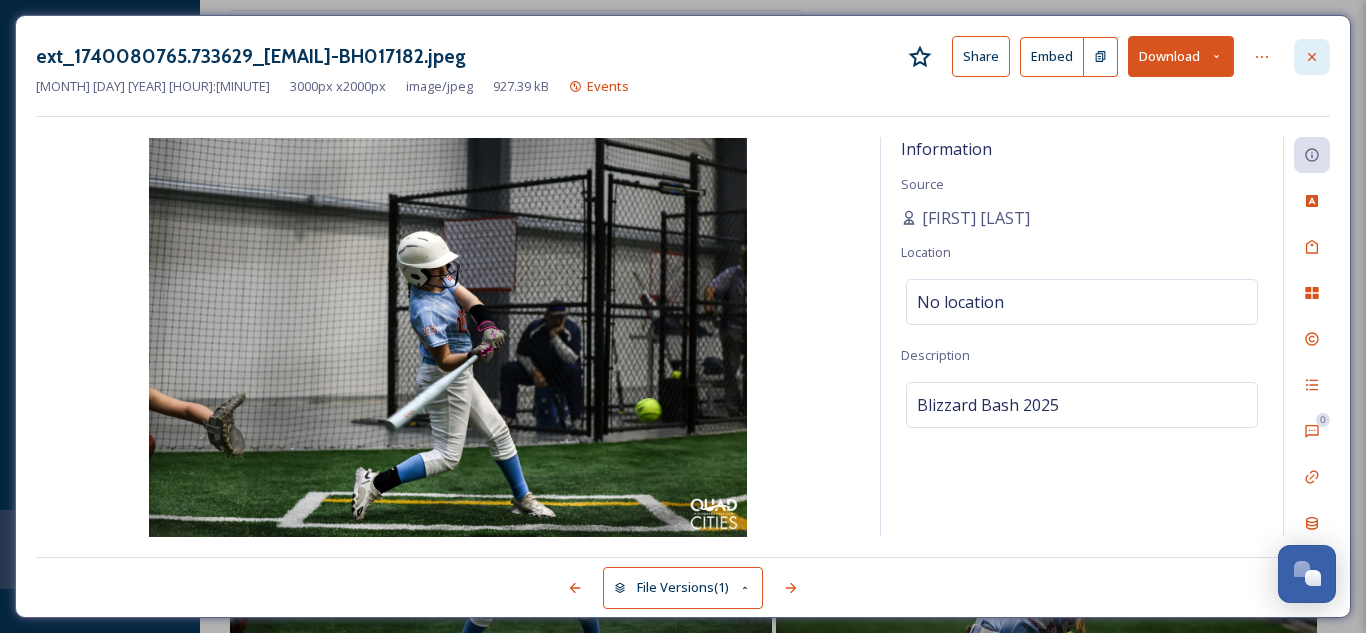 click 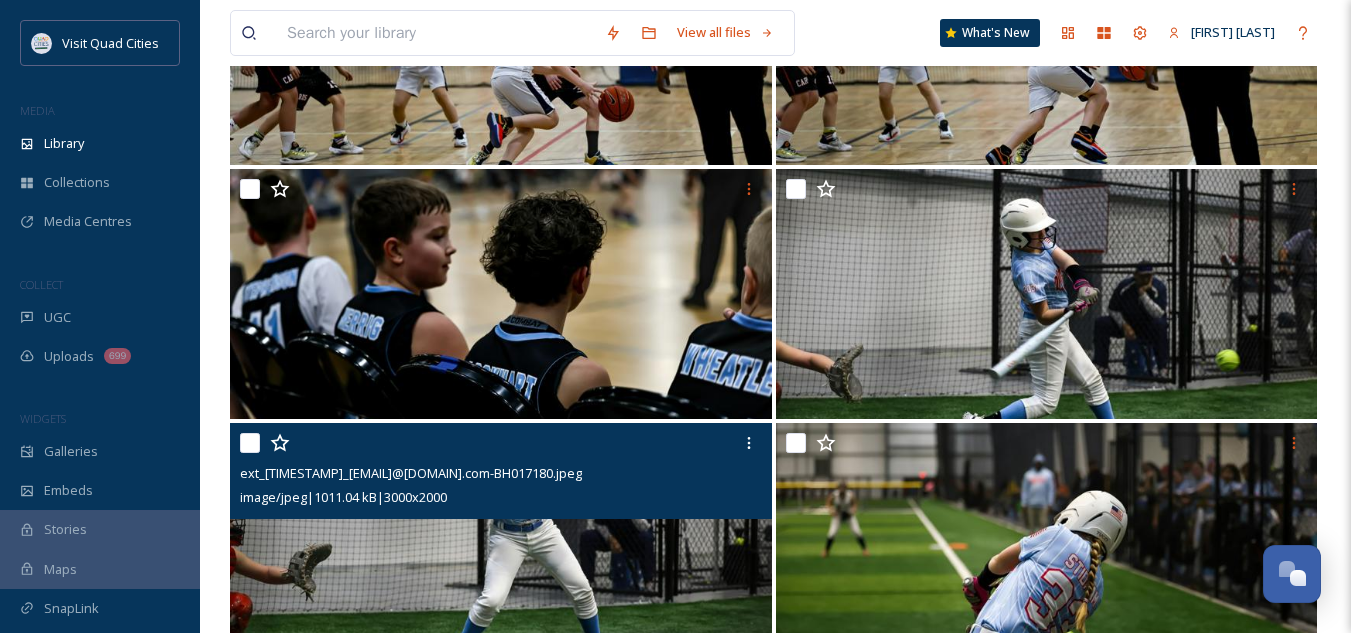 click on "image/jpeg  |  [SIZE]  |  3000  x  2000" at bounding box center (503, 497) 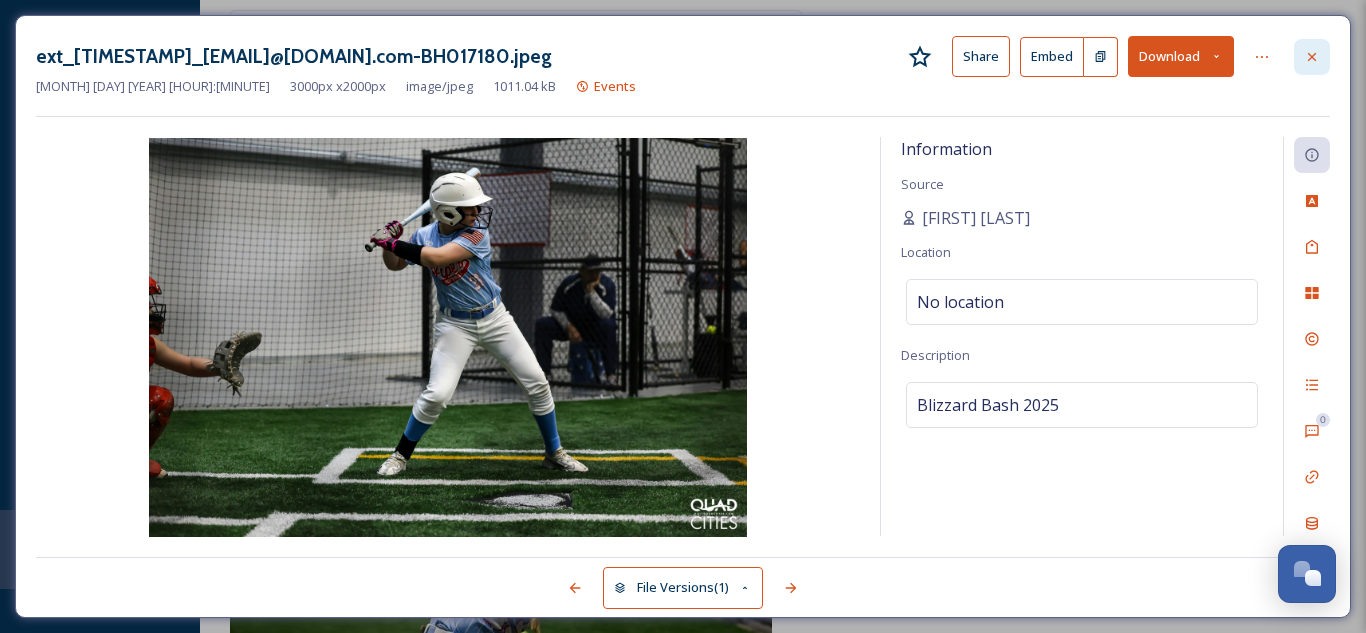 click 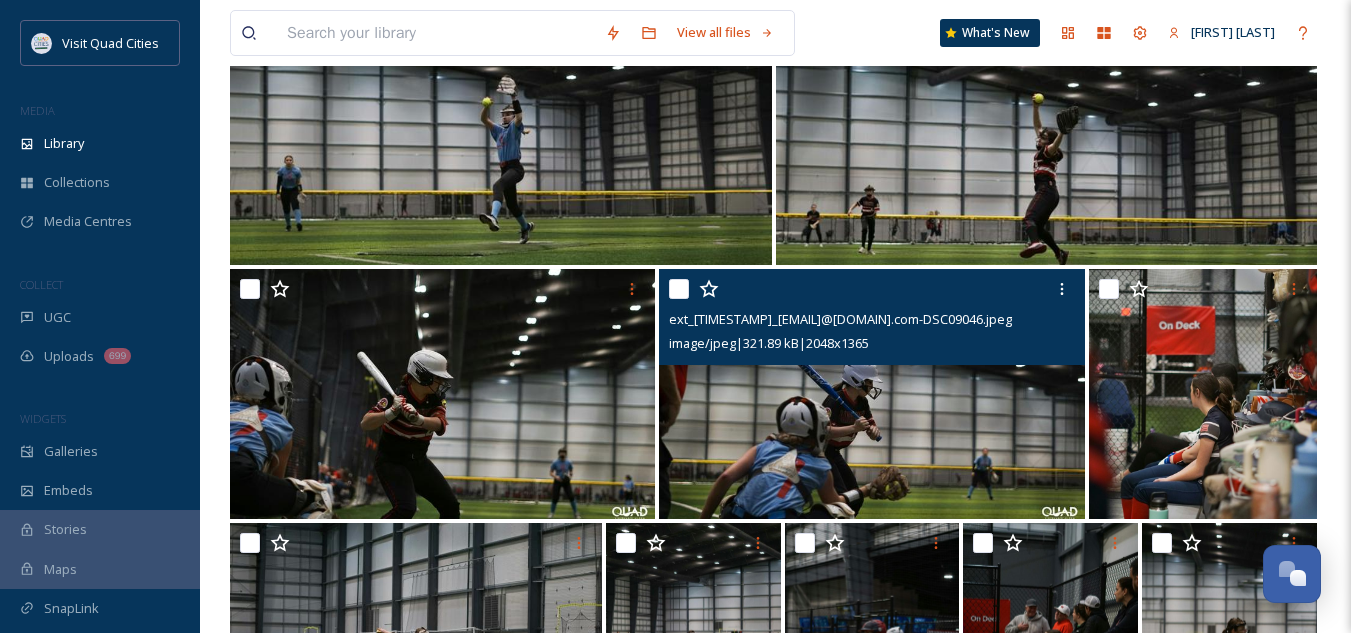 scroll, scrollTop: 13675, scrollLeft: 0, axis: vertical 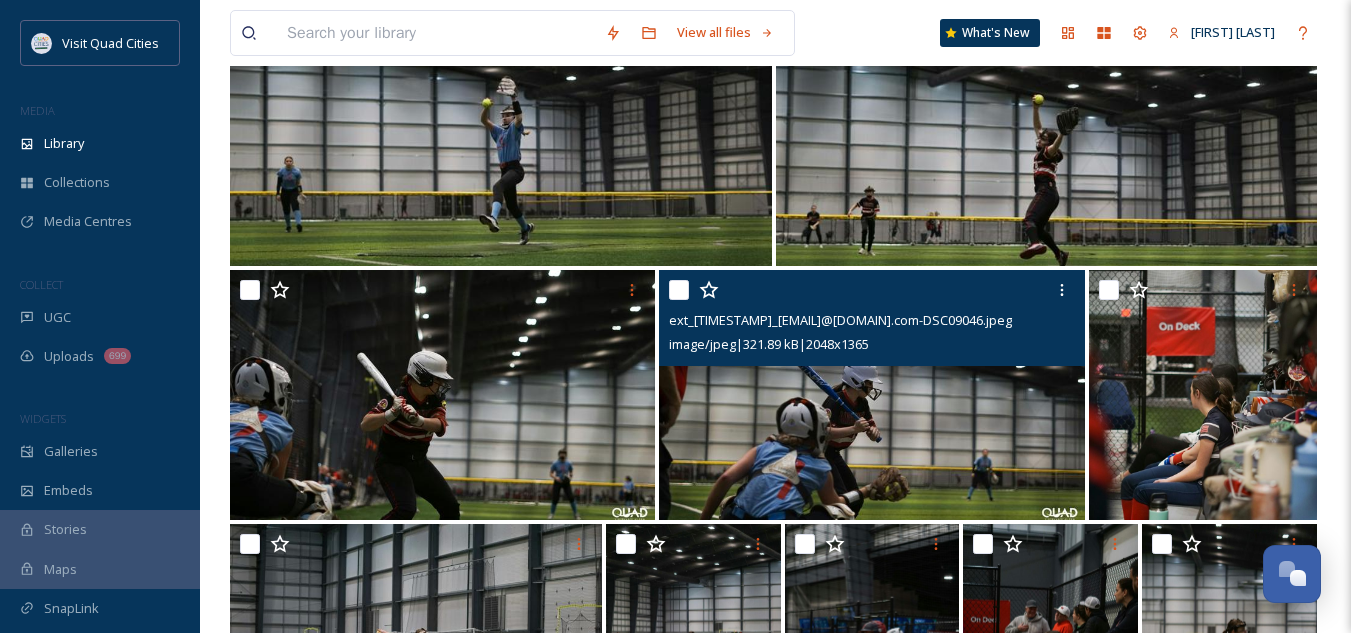click at bounding box center [871, 395] 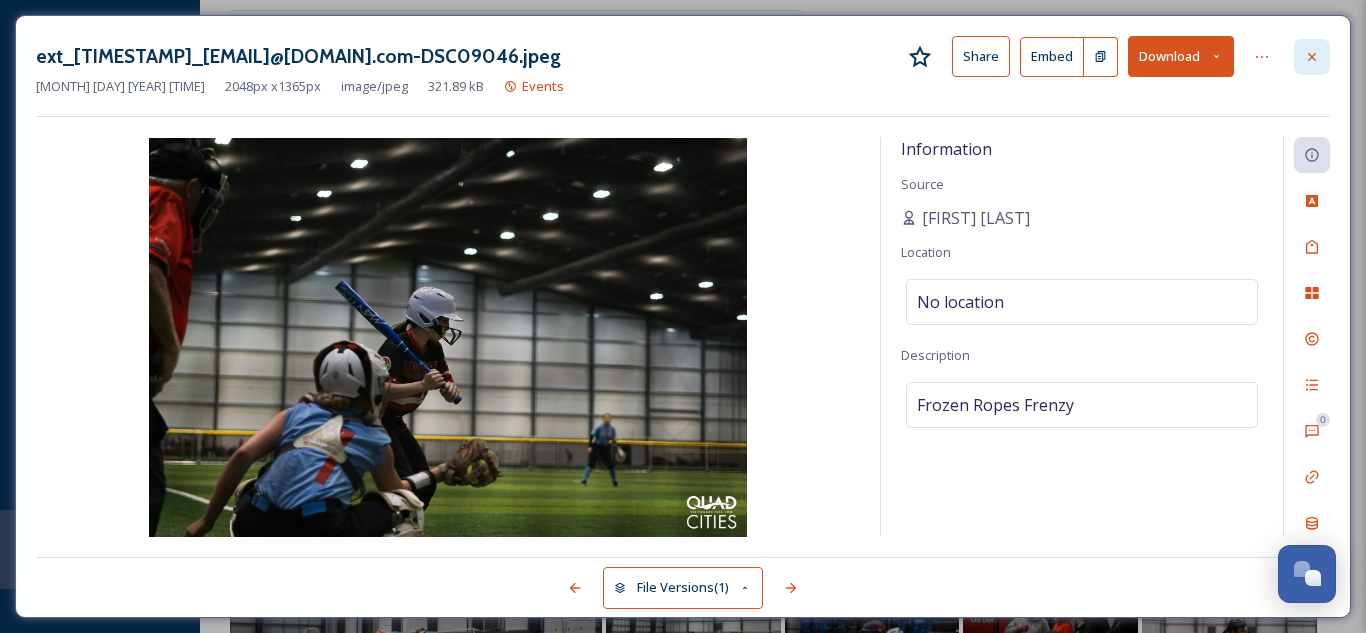 click 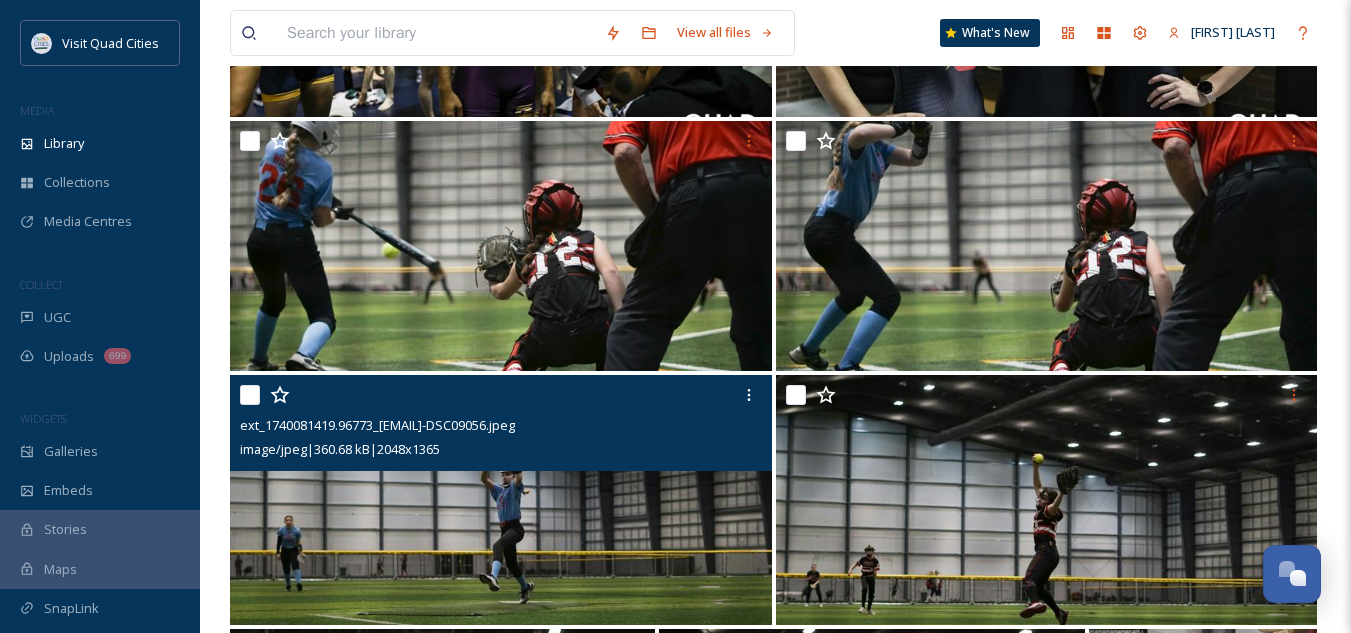 scroll, scrollTop: 13315, scrollLeft: 0, axis: vertical 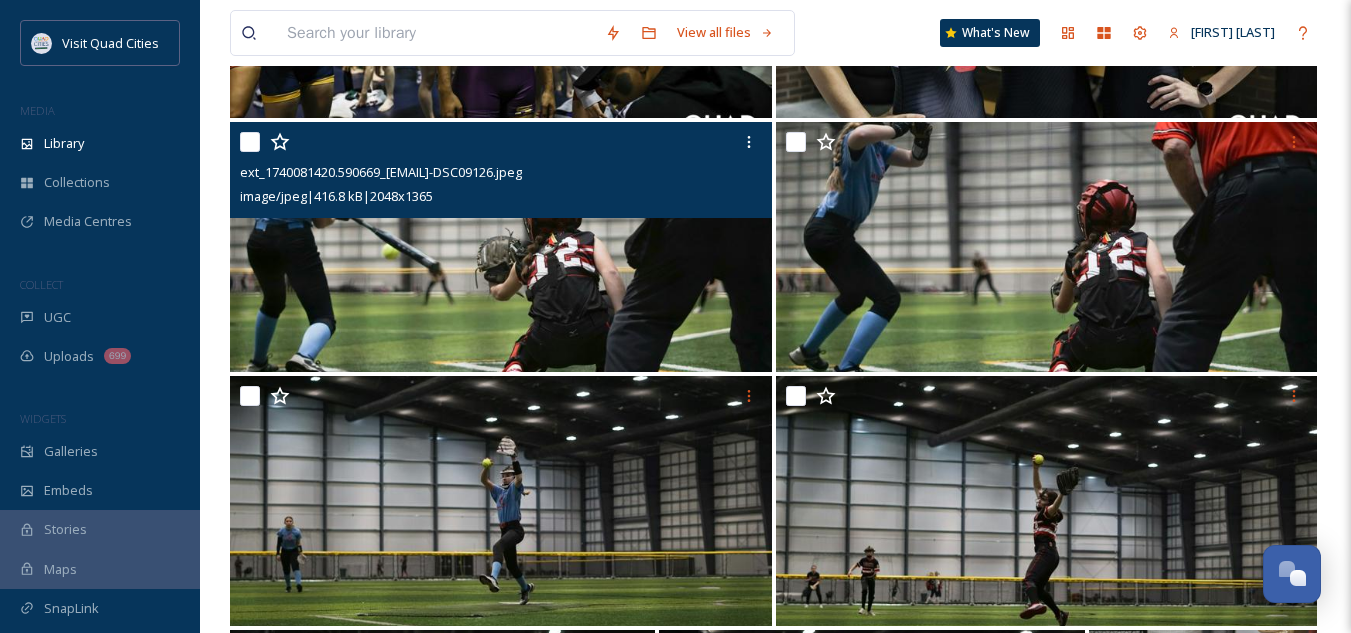 click at bounding box center [501, 247] 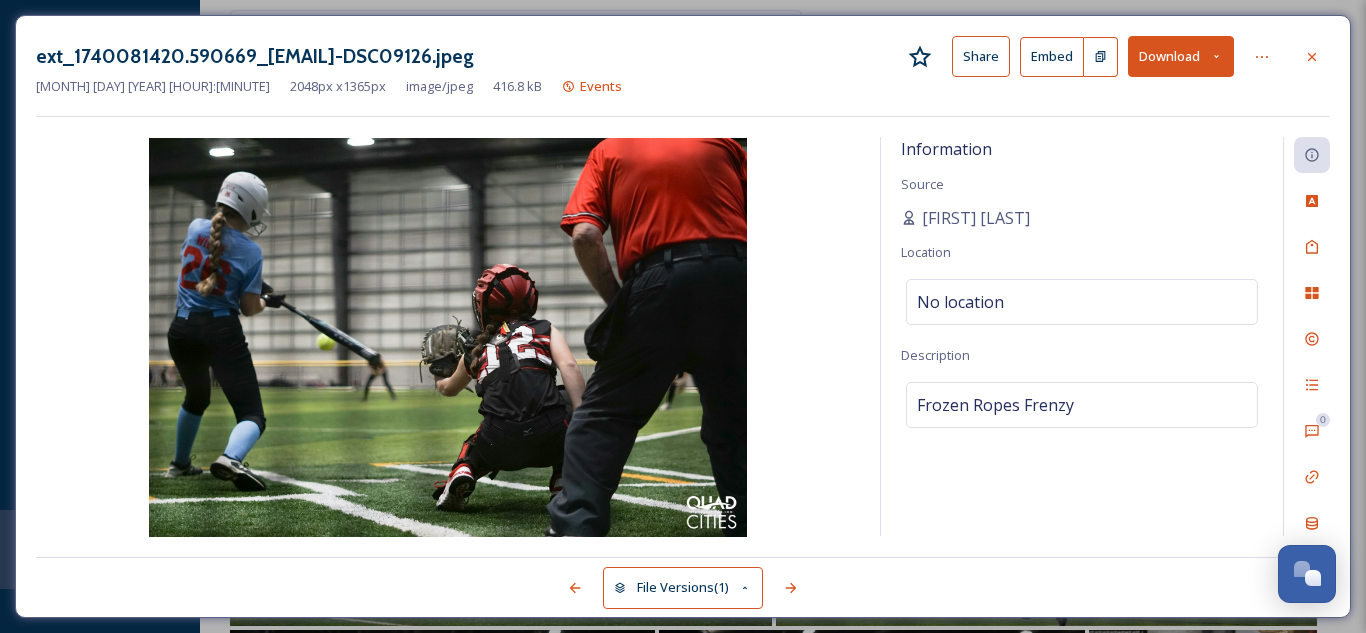 click on "Download" at bounding box center (1181, 56) 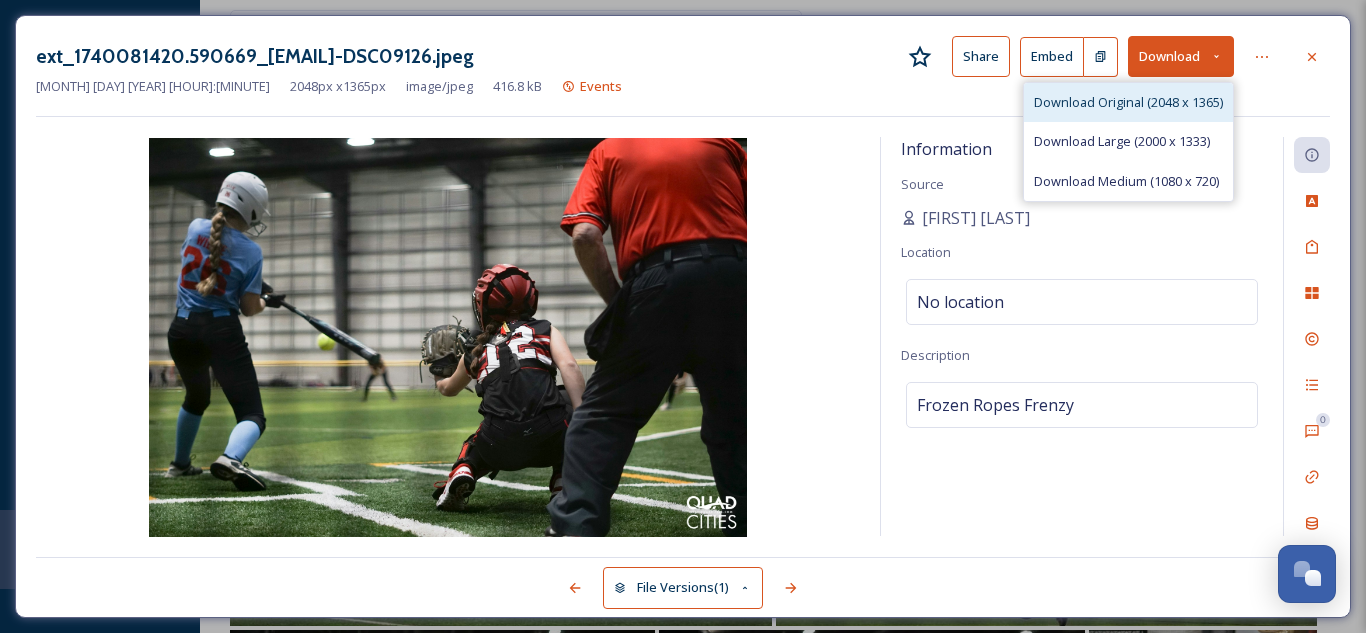 click on "Download Original (2048 x 1365)" at bounding box center [1128, 102] 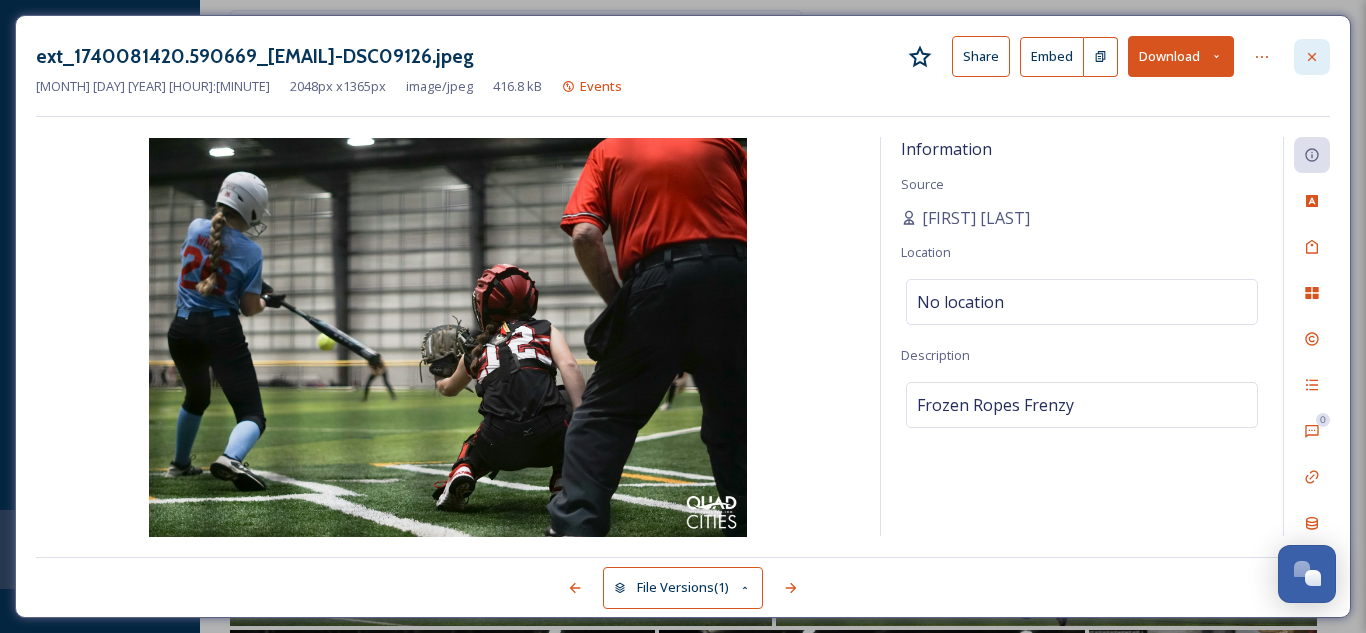 click 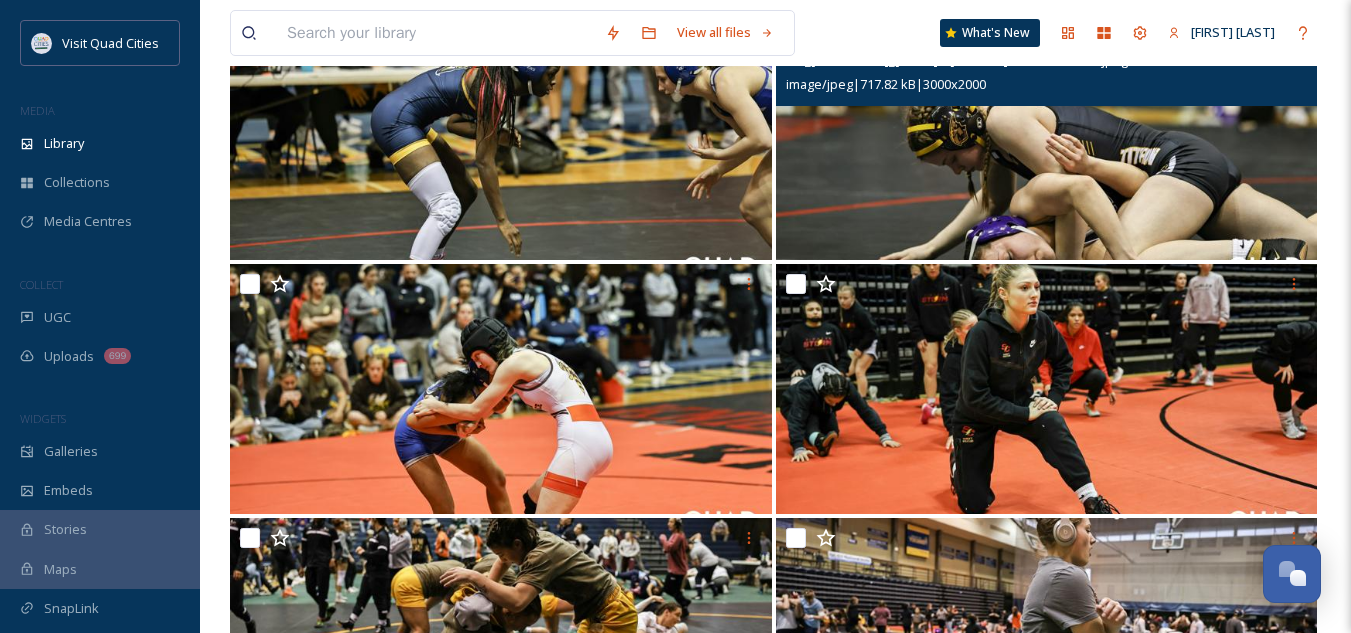 scroll, scrollTop: 11647, scrollLeft: 0, axis: vertical 